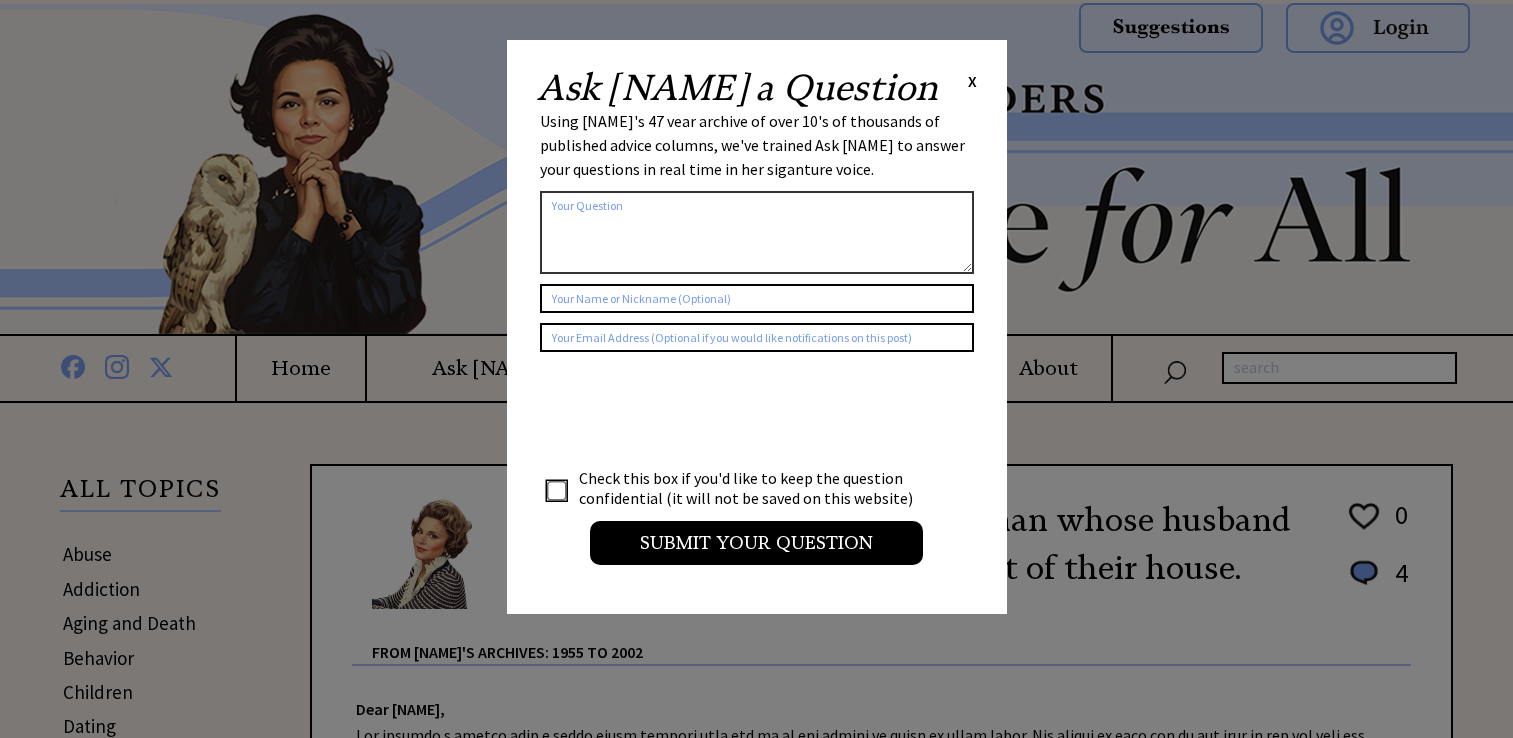 scroll, scrollTop: 0, scrollLeft: 0, axis: both 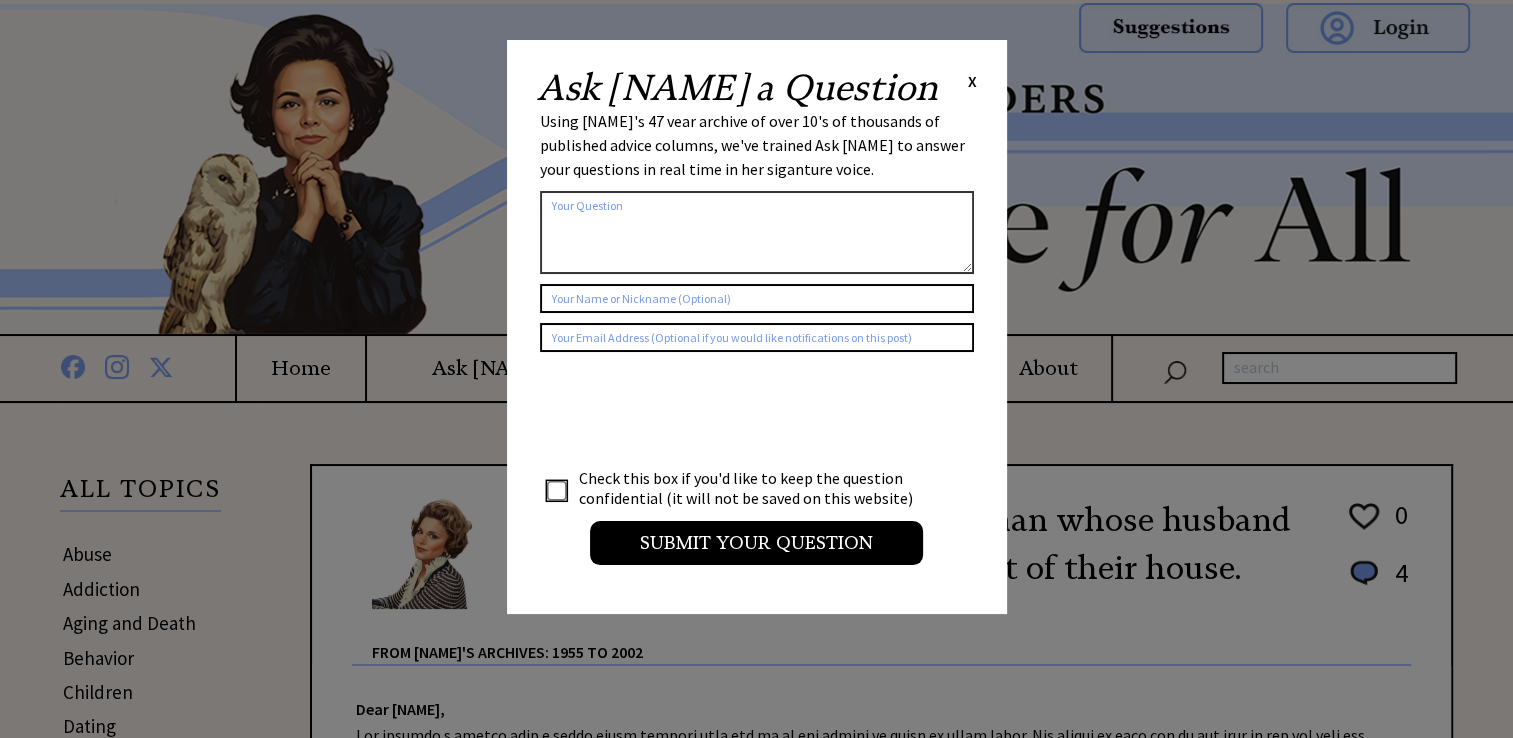 click on "X" at bounding box center (972, 81) 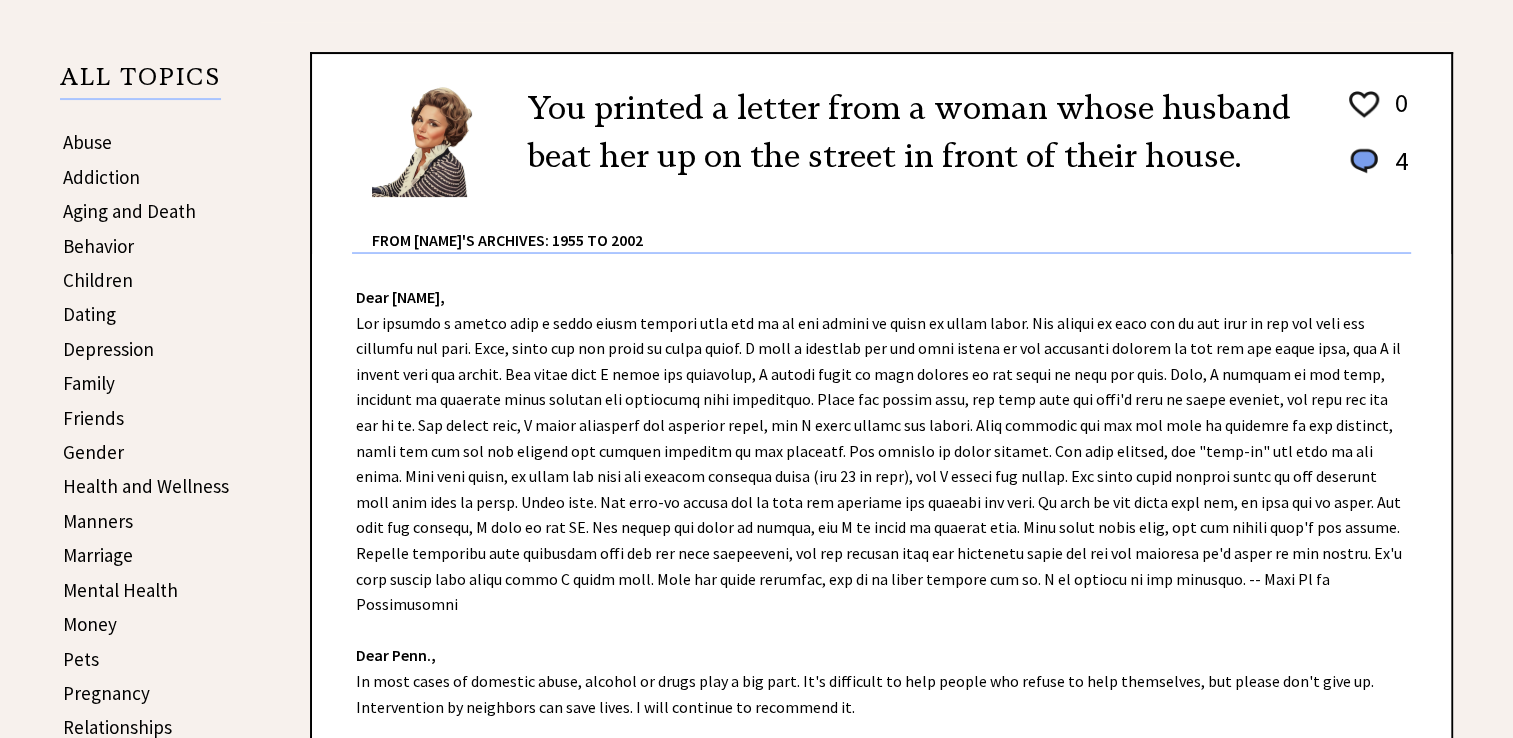 scroll, scrollTop: 412, scrollLeft: 0, axis: vertical 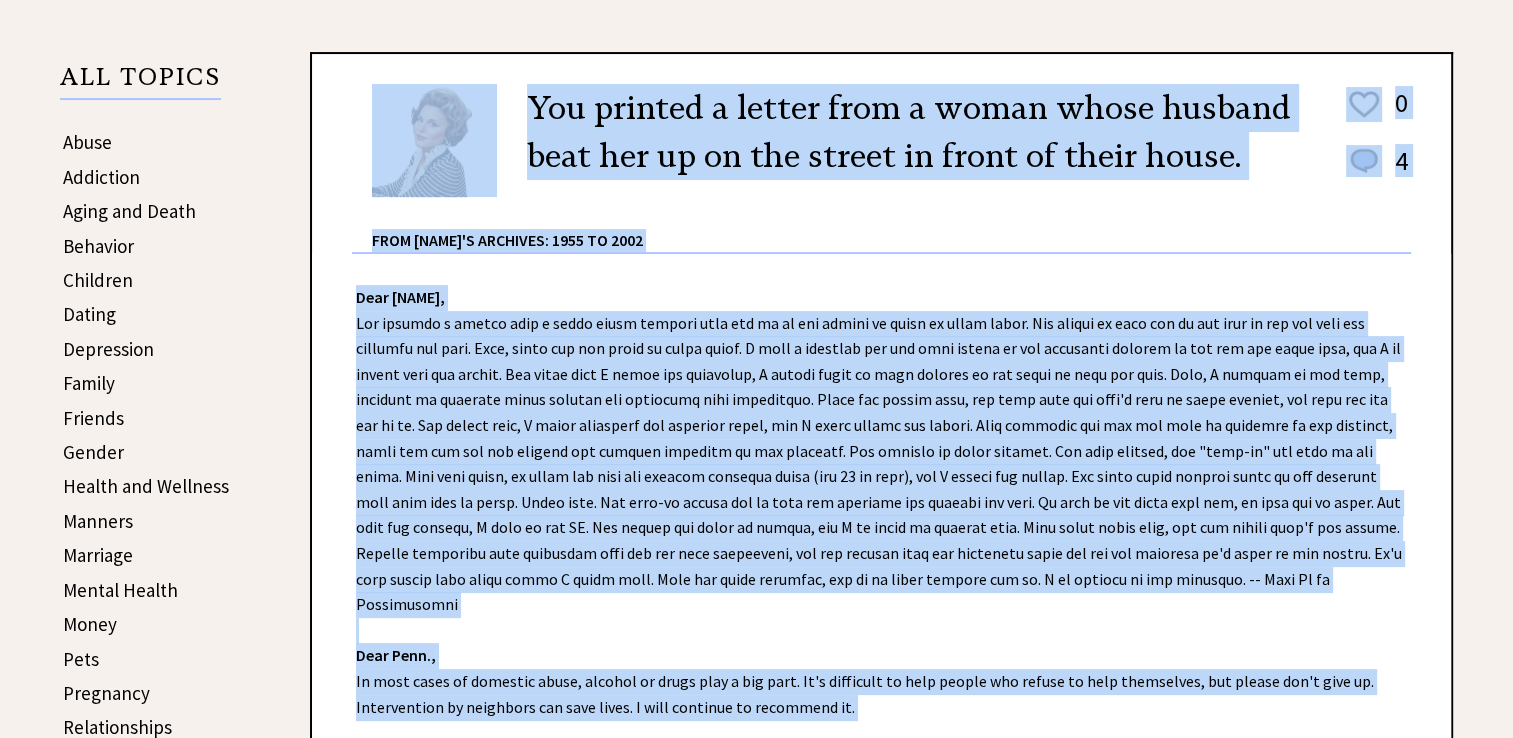 drag, startPoint x: 276, startPoint y: 350, endPoint x: 232, endPoint y: 399, distance: 65.8559 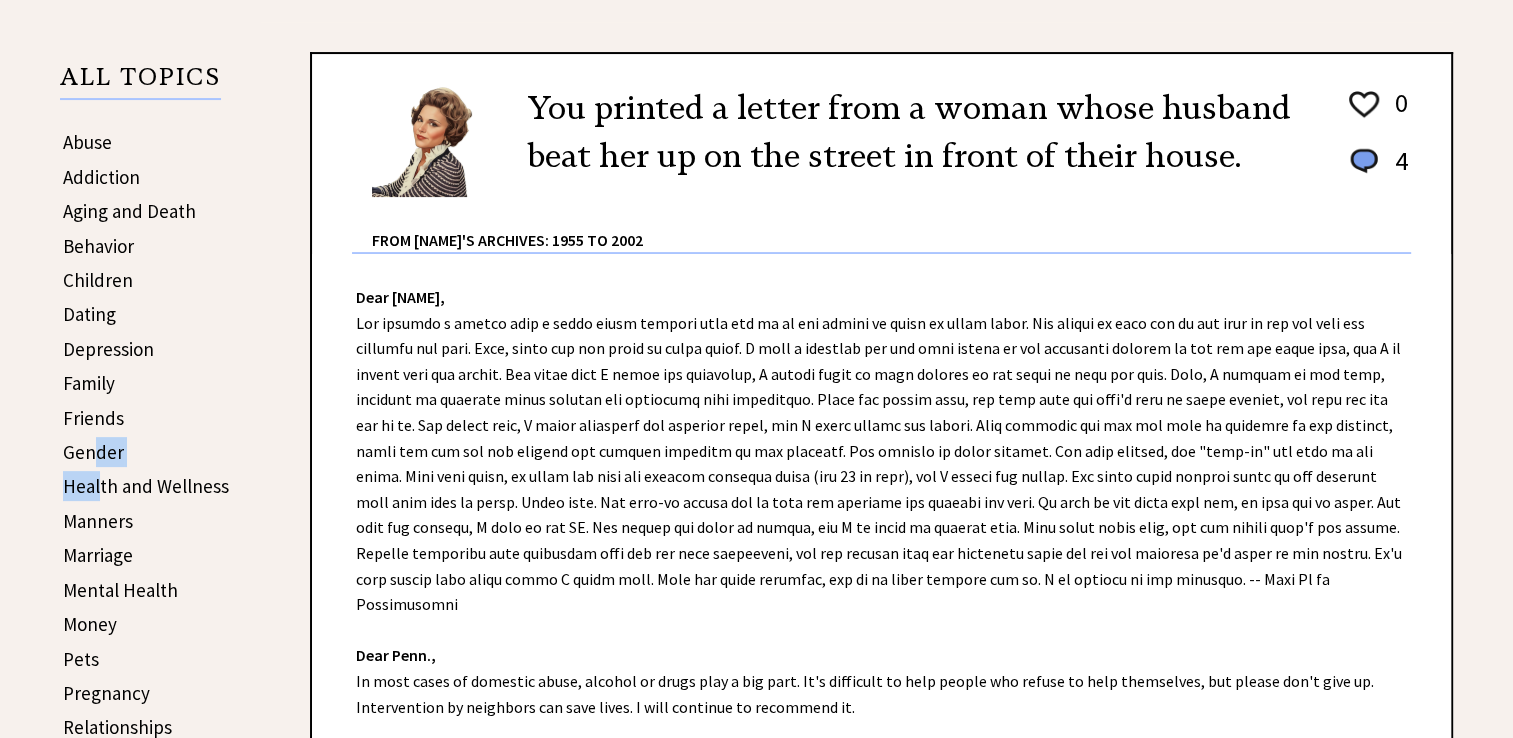 drag, startPoint x: 232, startPoint y: 399, endPoint x: 100, endPoint y: 465, distance: 147.58049 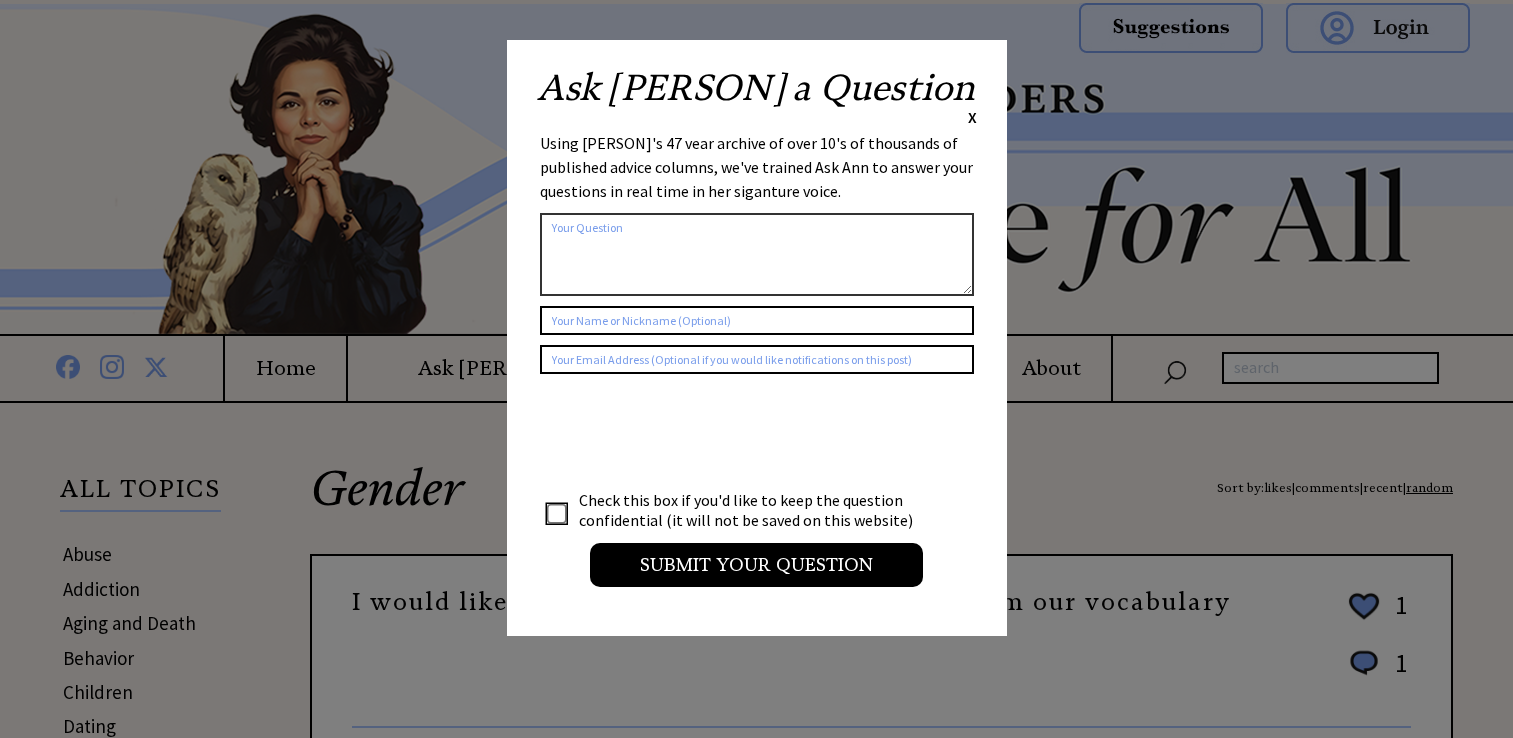 scroll, scrollTop: 0, scrollLeft: 0, axis: both 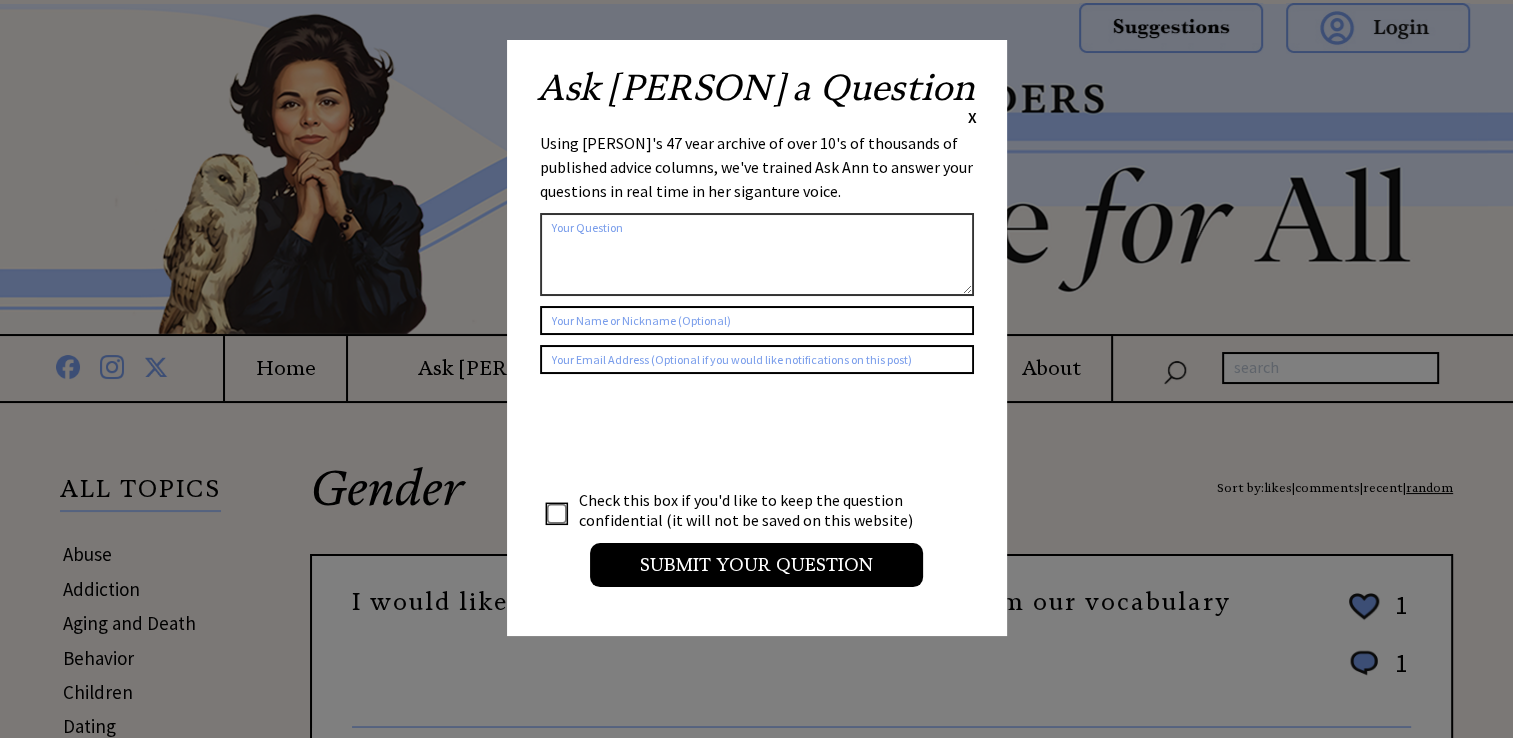 click on "Ask [PERSON] a Question
X" at bounding box center [757, 99] 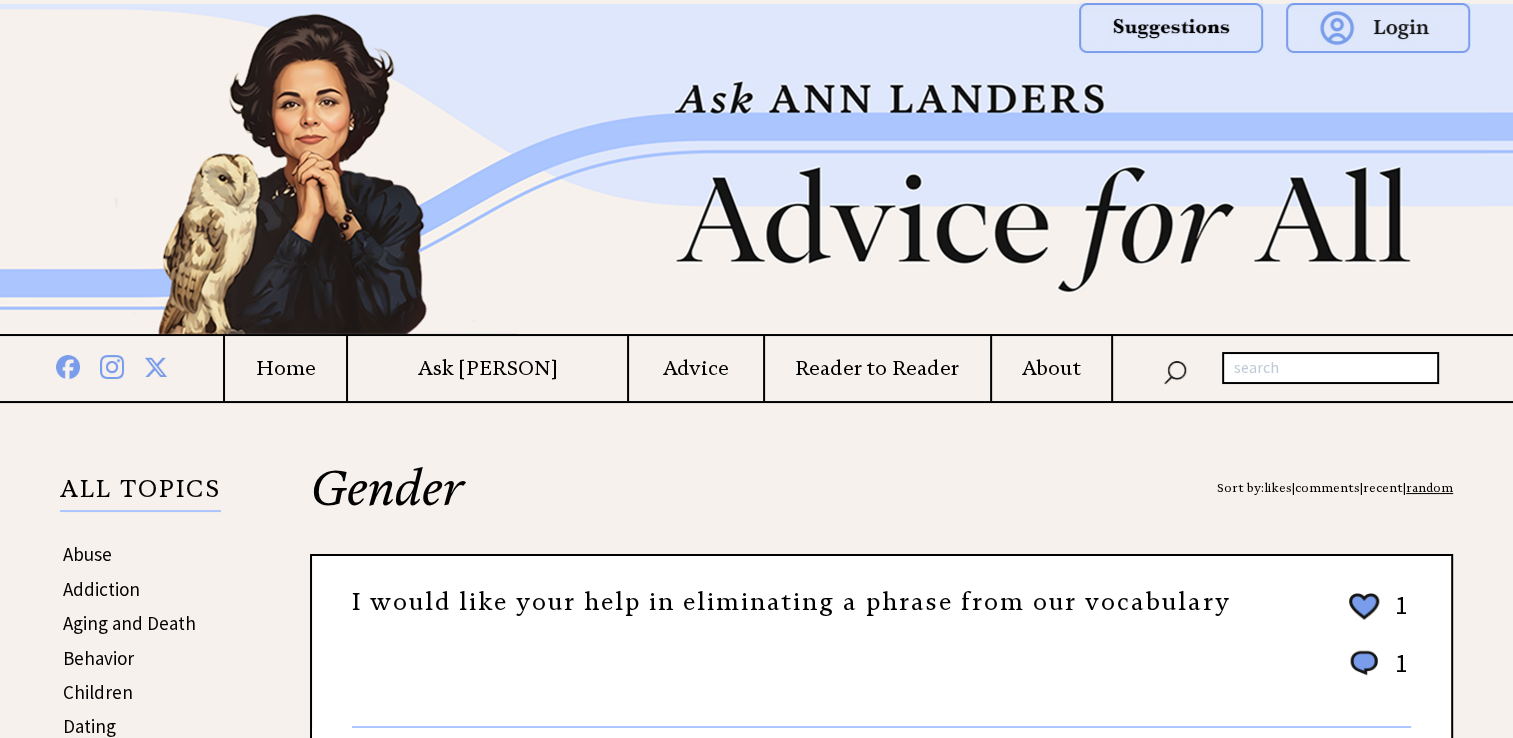 scroll, scrollTop: 106, scrollLeft: 0, axis: vertical 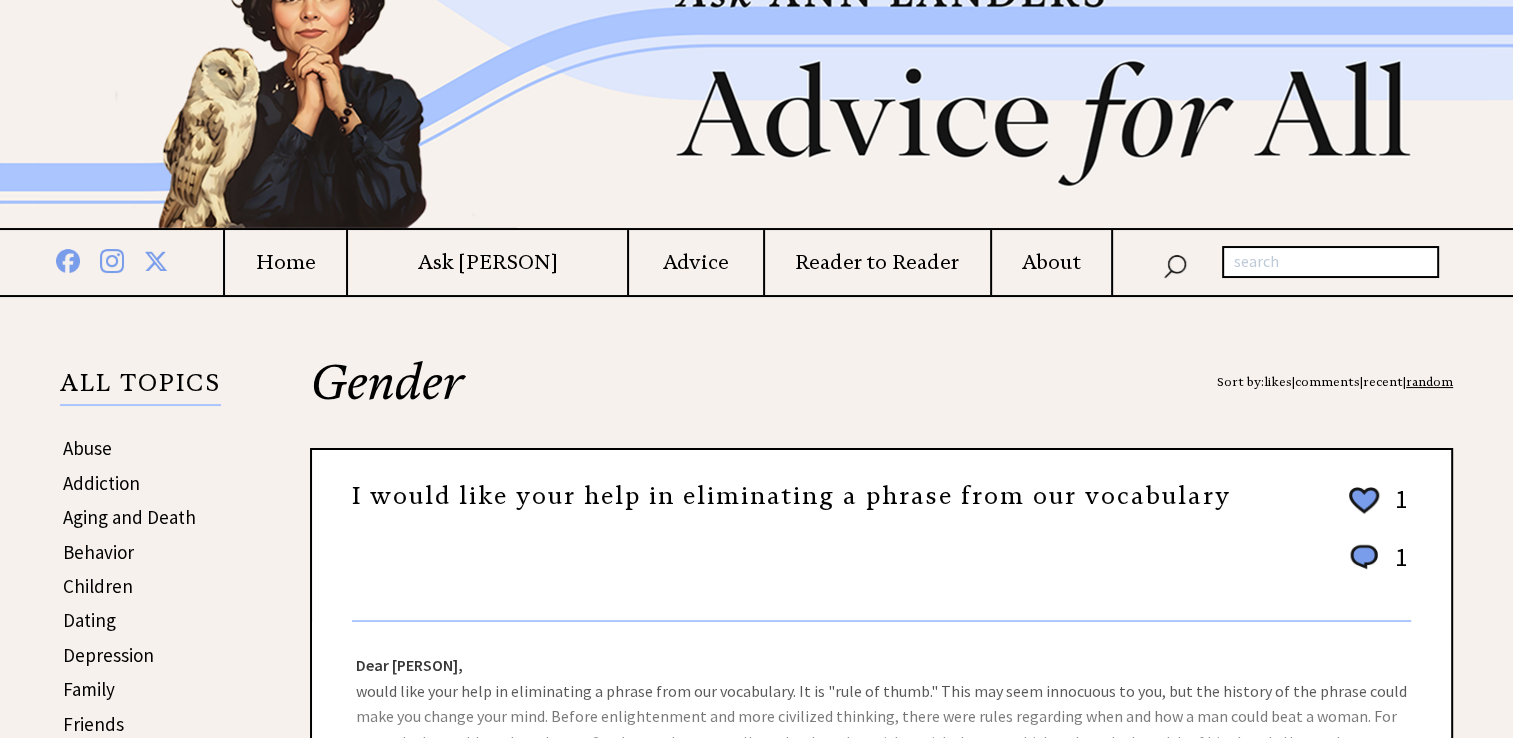click on "Children" at bounding box center (98, 586) 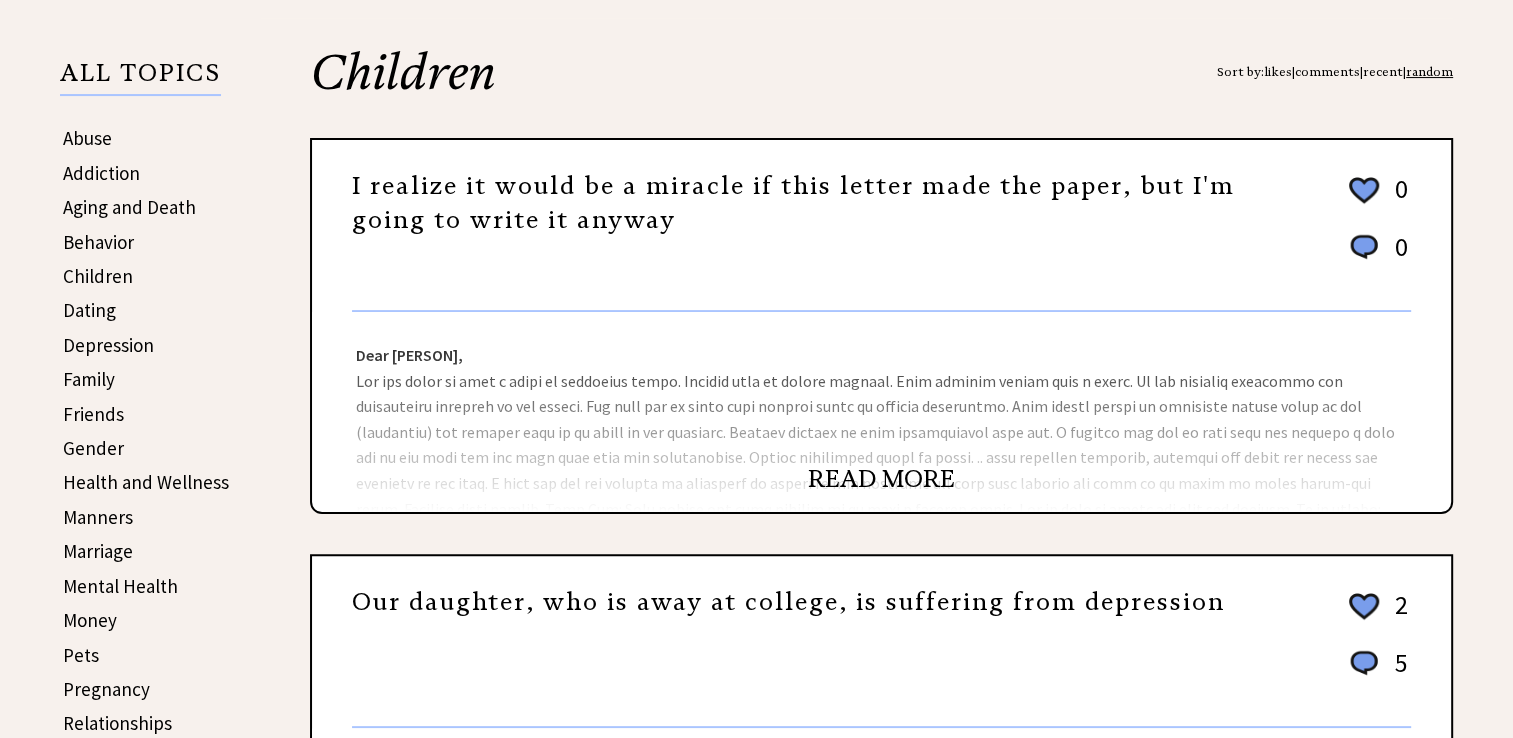 scroll, scrollTop: 422, scrollLeft: 0, axis: vertical 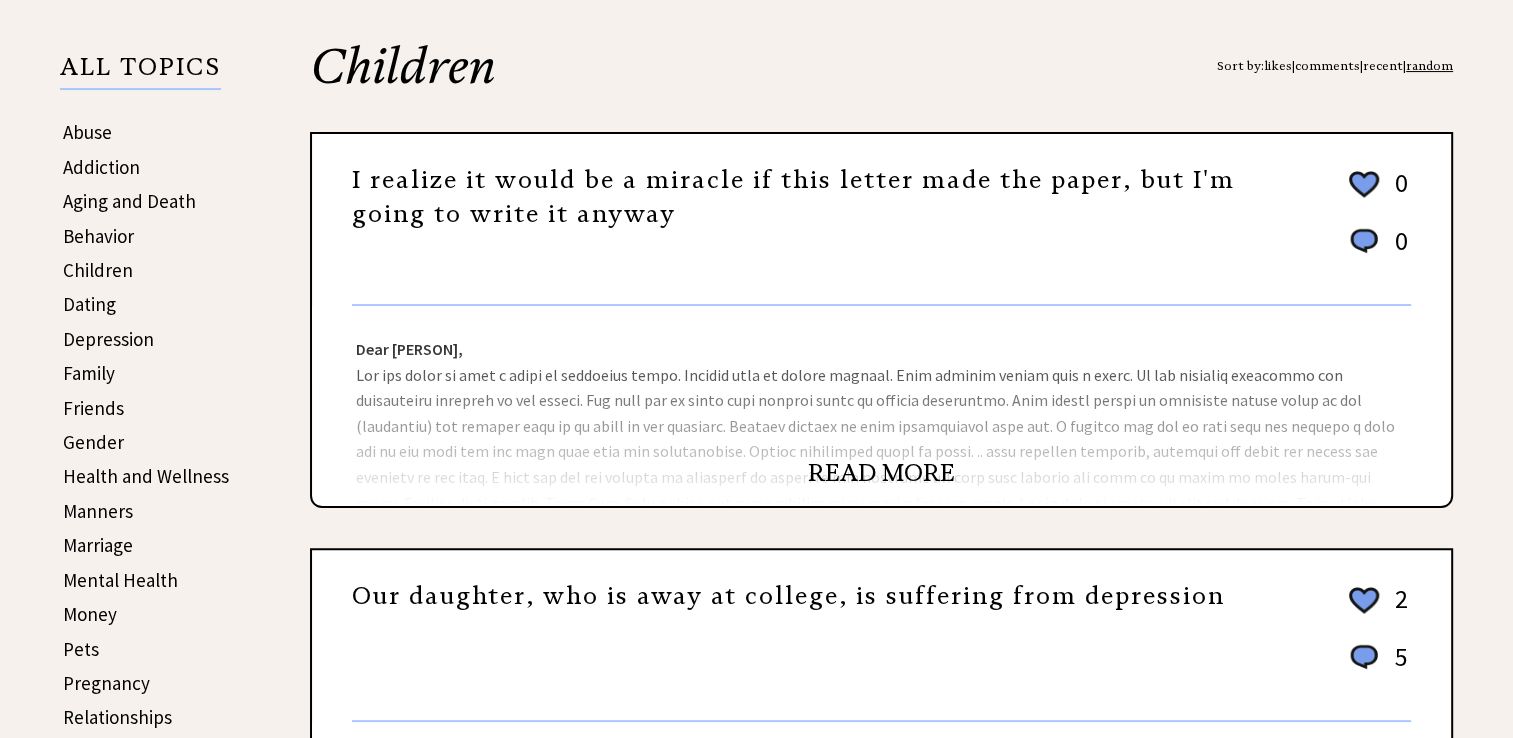 click on "READ MORE" at bounding box center (881, 473) 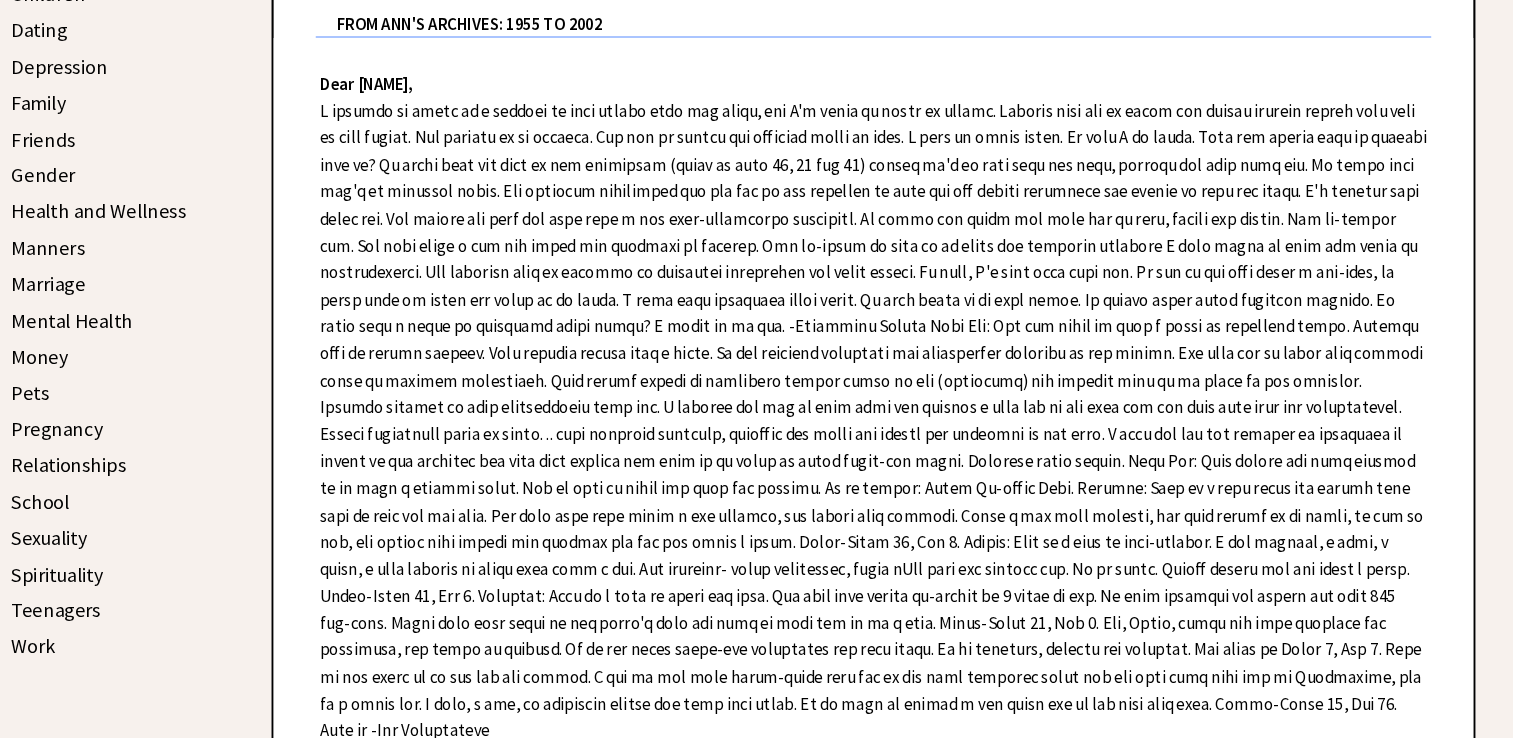 scroll, scrollTop: 660, scrollLeft: 0, axis: vertical 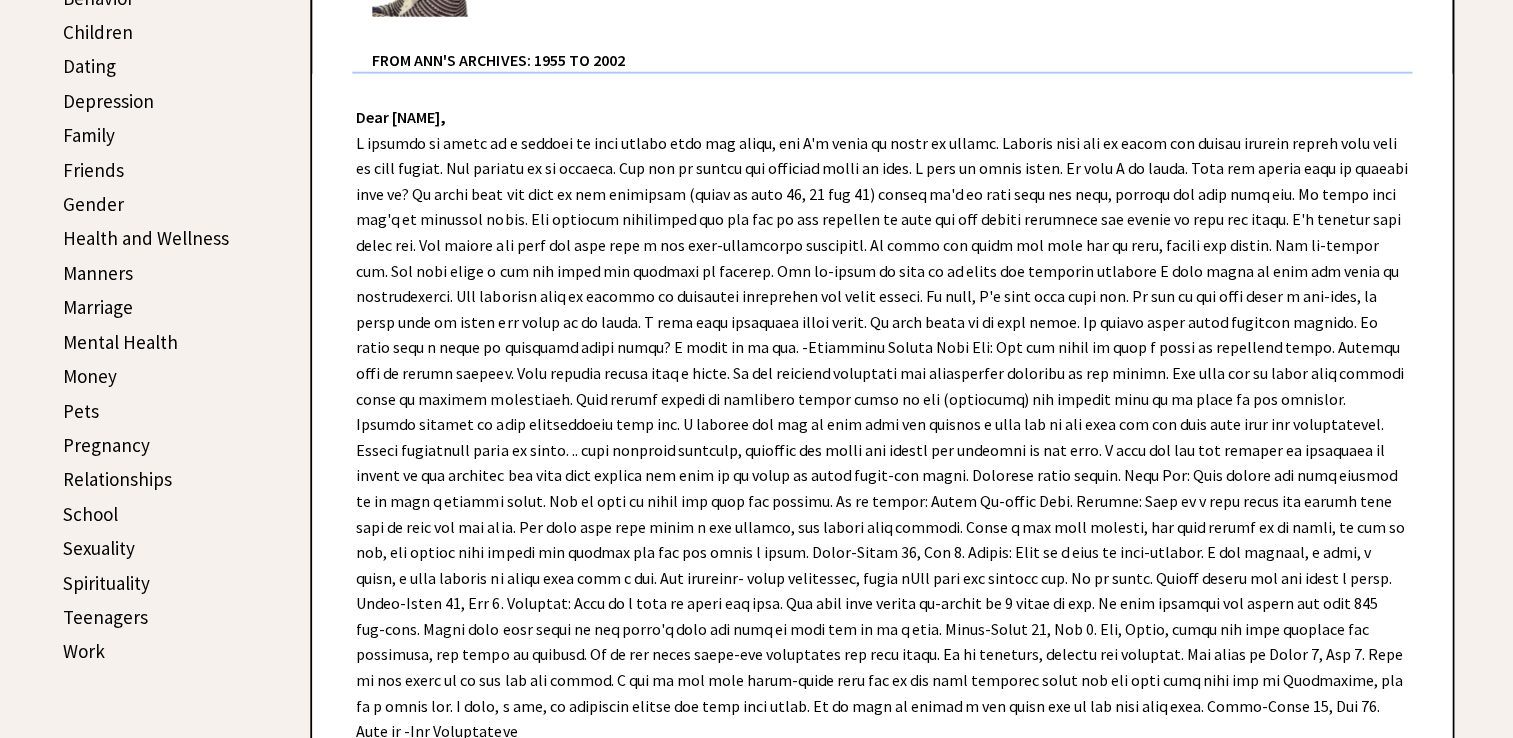 click on "Friends" at bounding box center [93, 170] 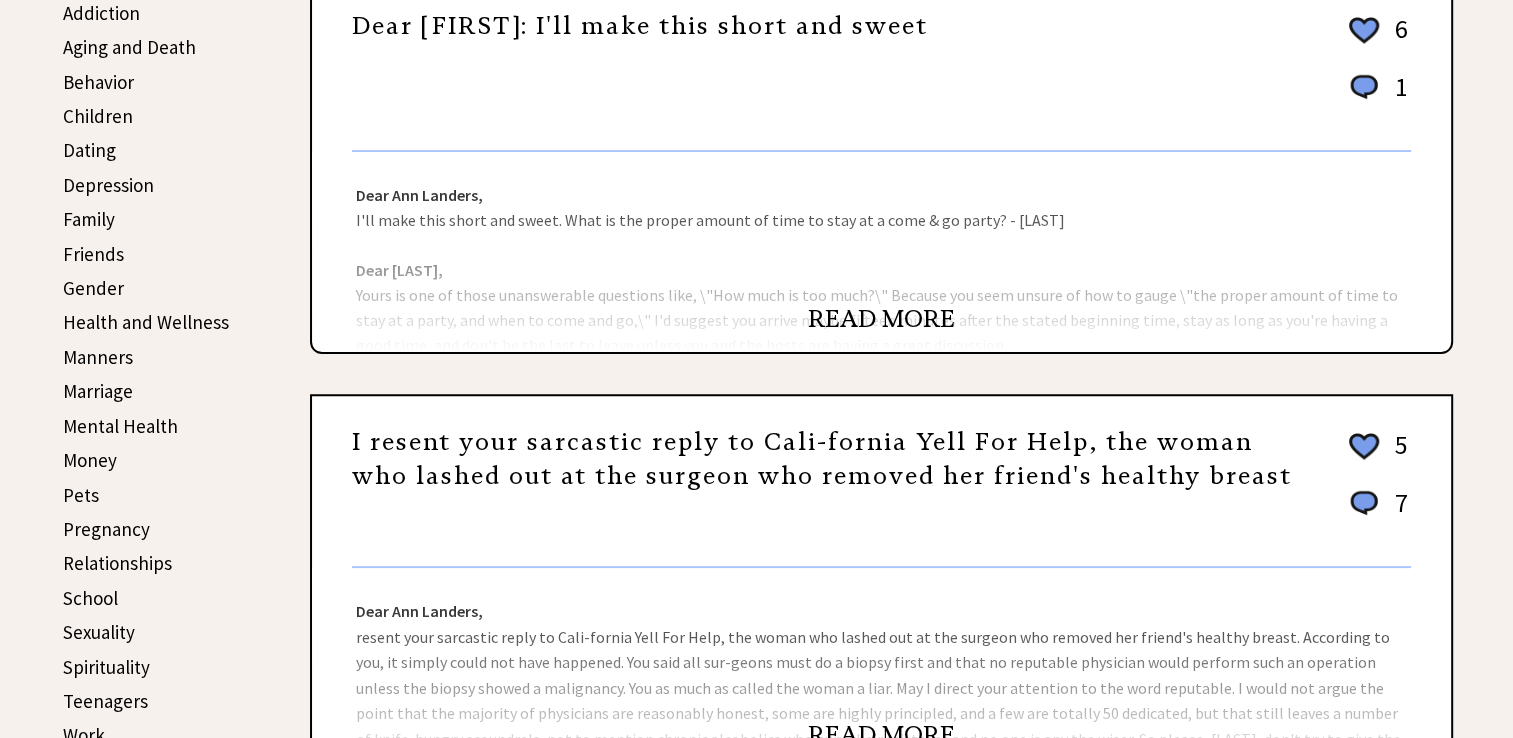scroll, scrollTop: 579, scrollLeft: 0, axis: vertical 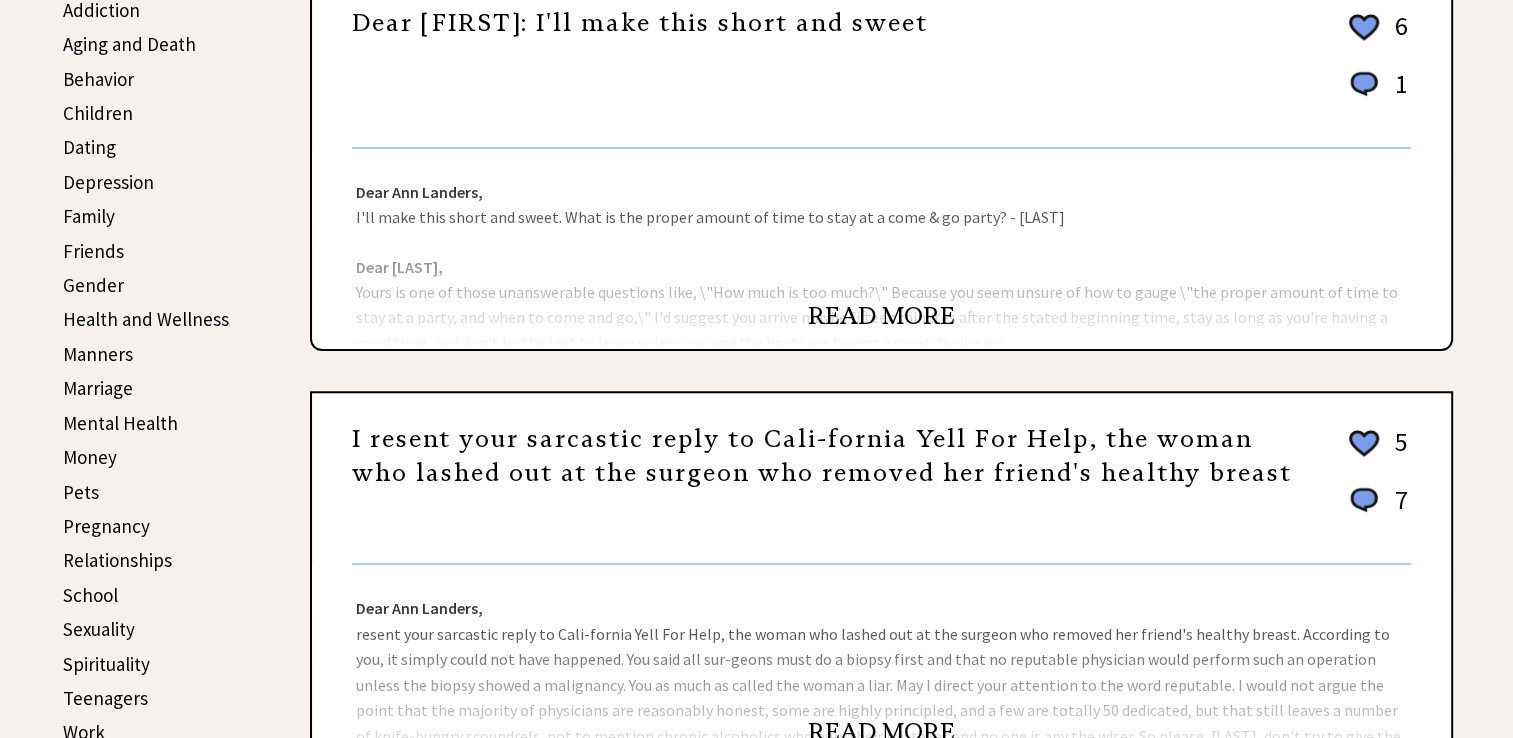 click on "READ MORE" at bounding box center (881, 316) 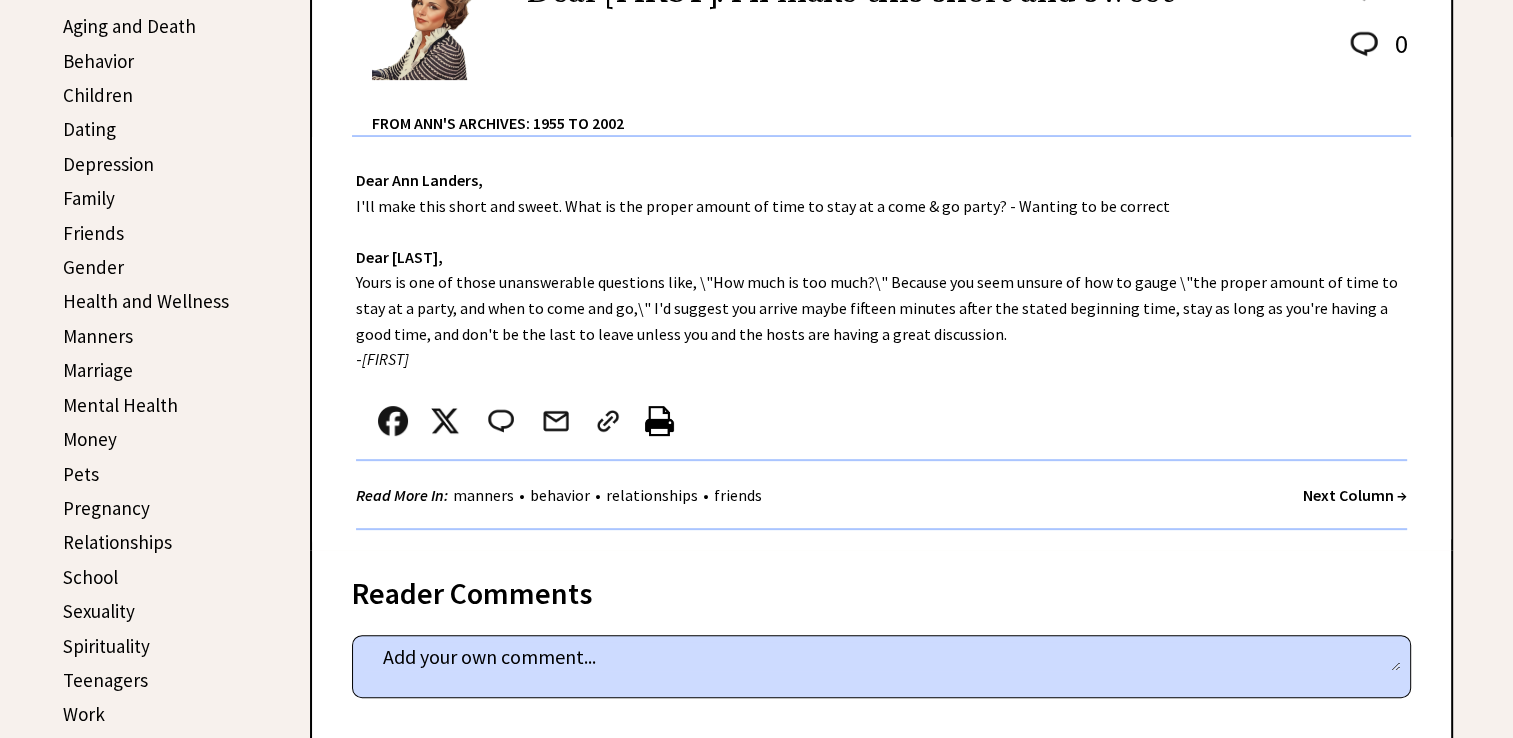 scroll, scrollTop: 599, scrollLeft: 0, axis: vertical 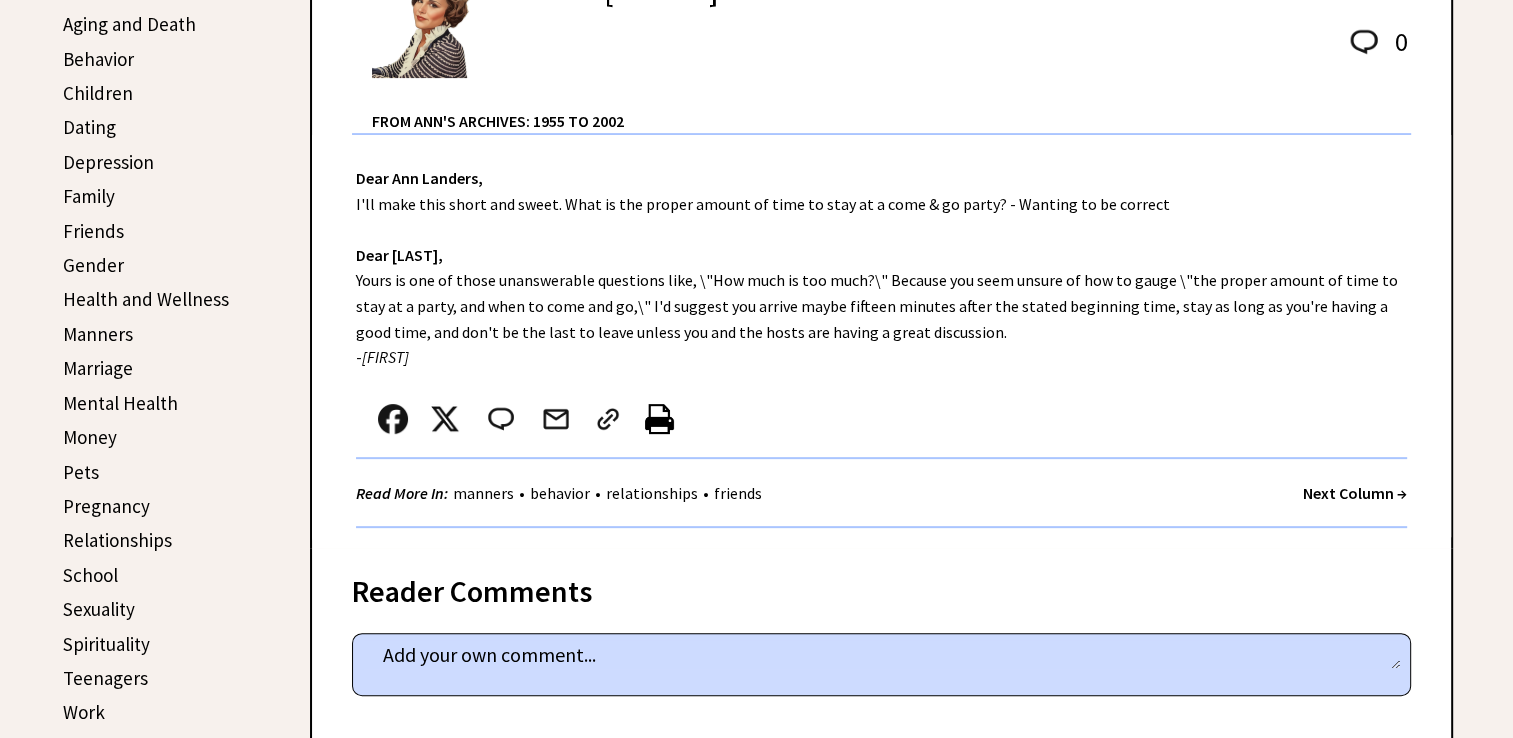 click on "Manners" at bounding box center [98, 334] 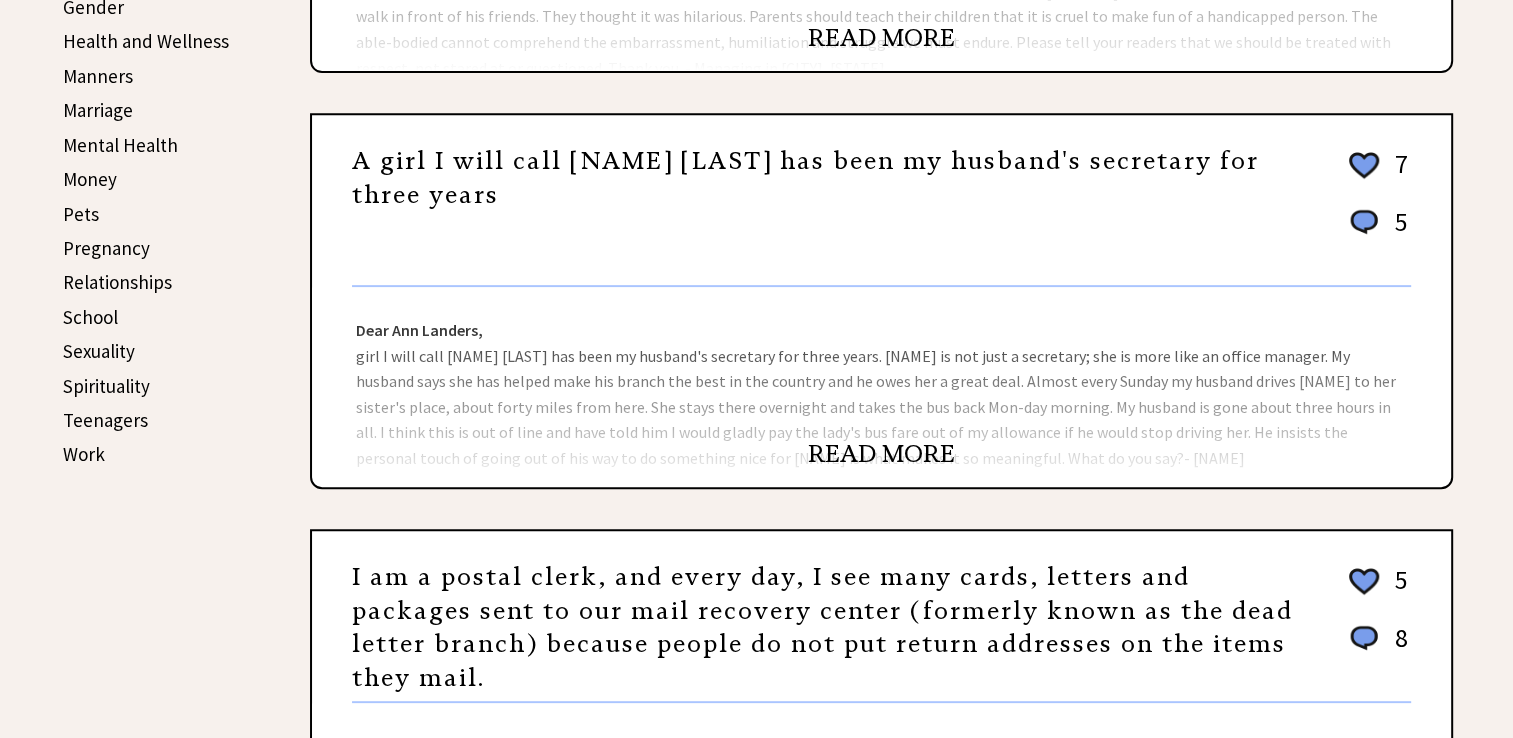 scroll, scrollTop: 859, scrollLeft: 0, axis: vertical 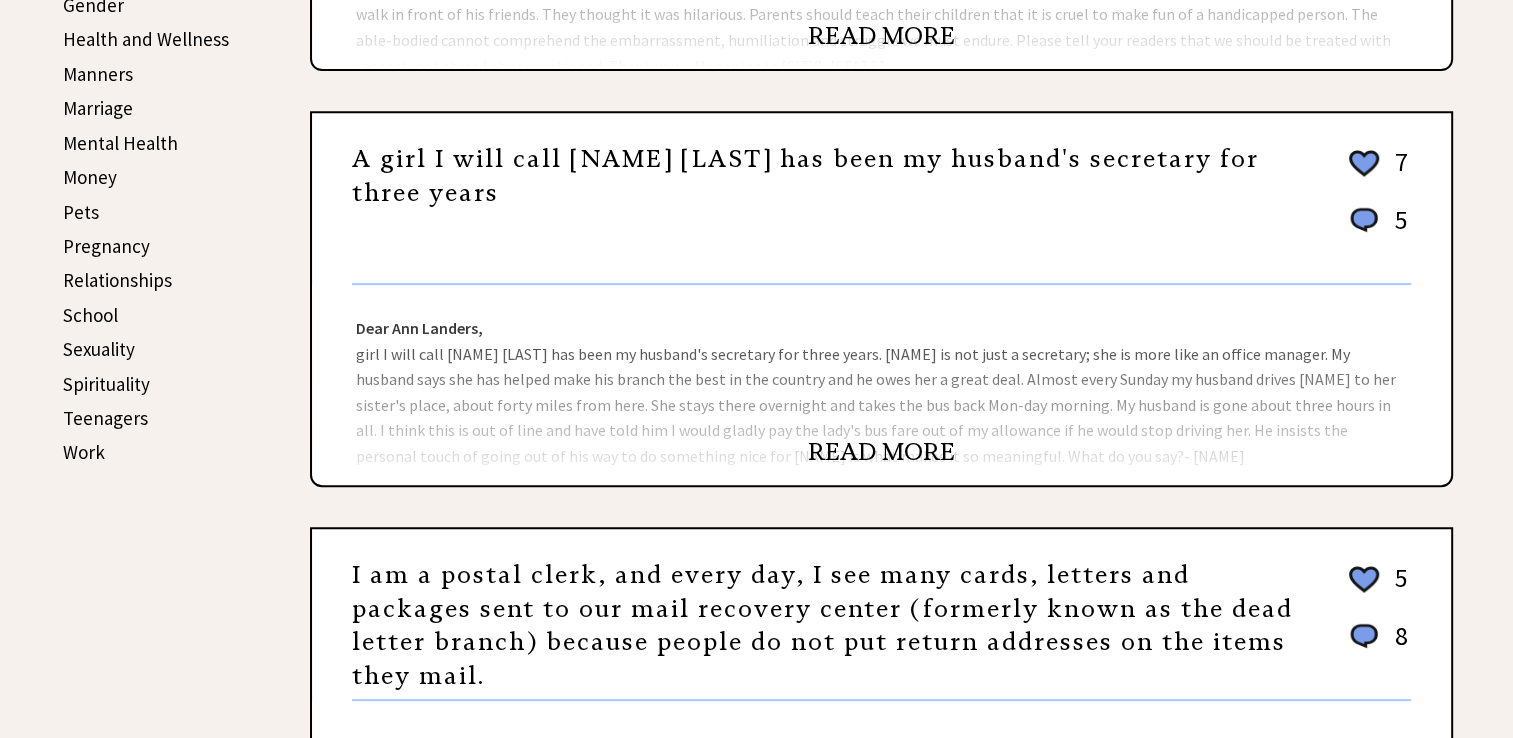 click on "READ MORE" at bounding box center (881, 452) 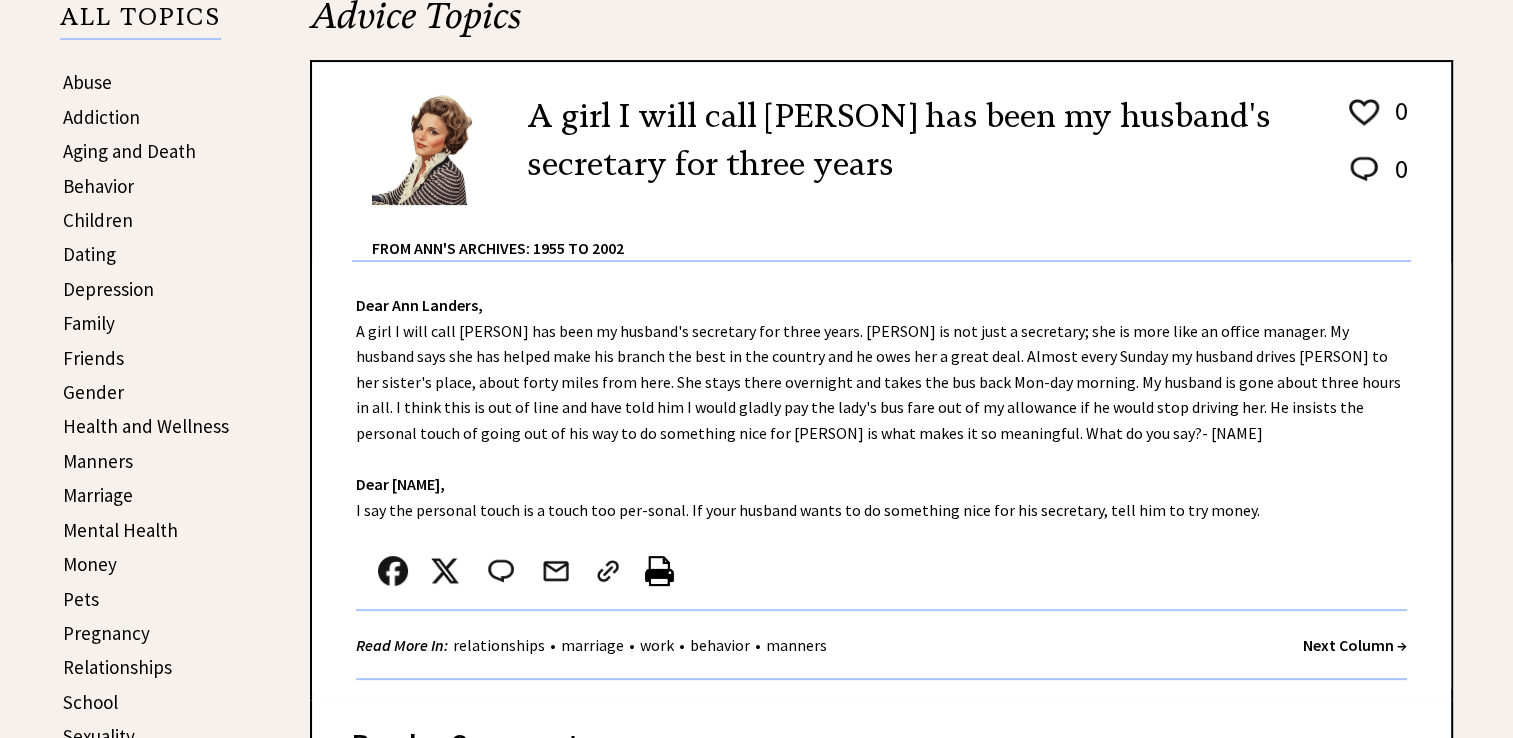 scroll, scrollTop: 476, scrollLeft: 0, axis: vertical 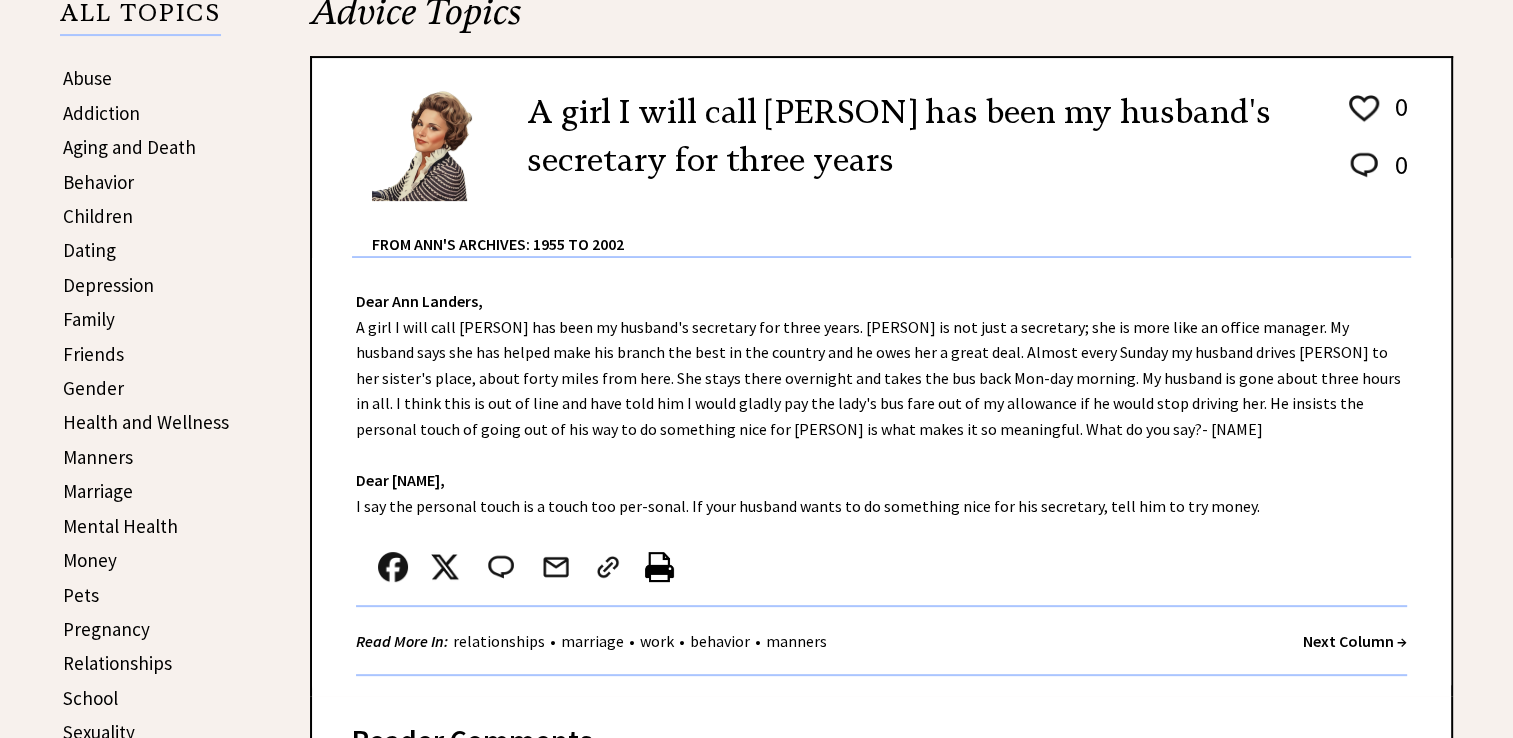 click on "Pets" at bounding box center (81, 595) 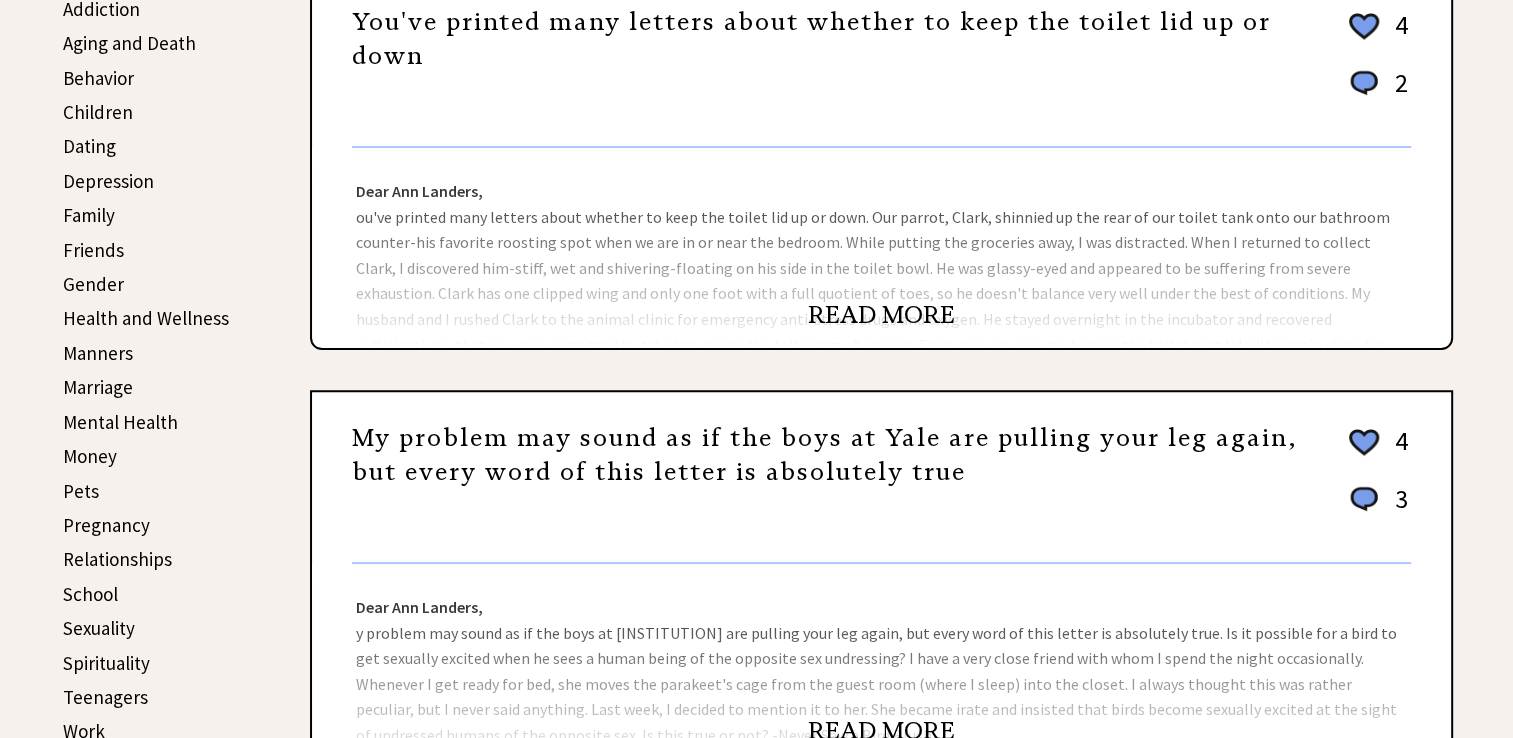 scroll, scrollTop: 584, scrollLeft: 0, axis: vertical 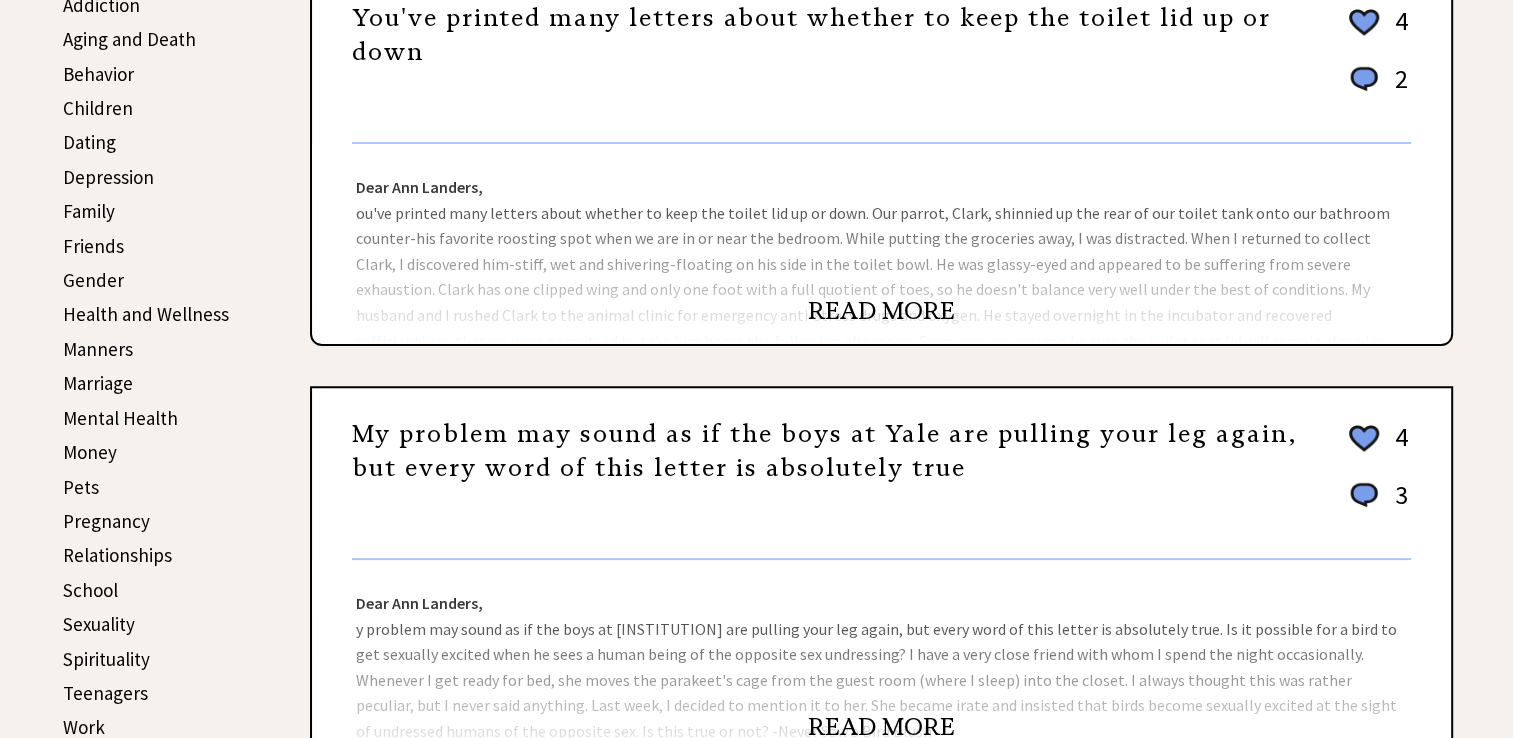 click on "READ MORE" at bounding box center (881, 311) 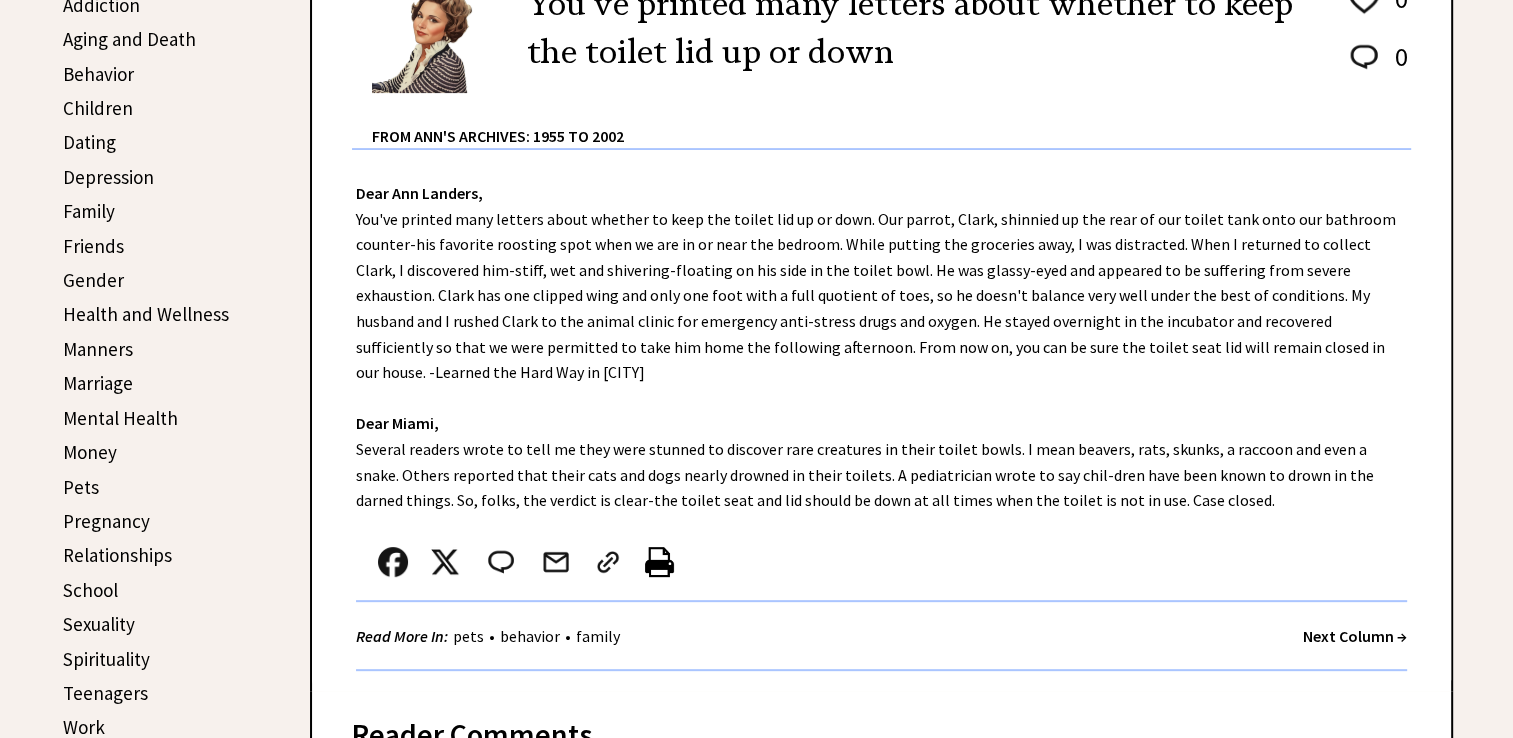 scroll, scrollTop: 587, scrollLeft: 0, axis: vertical 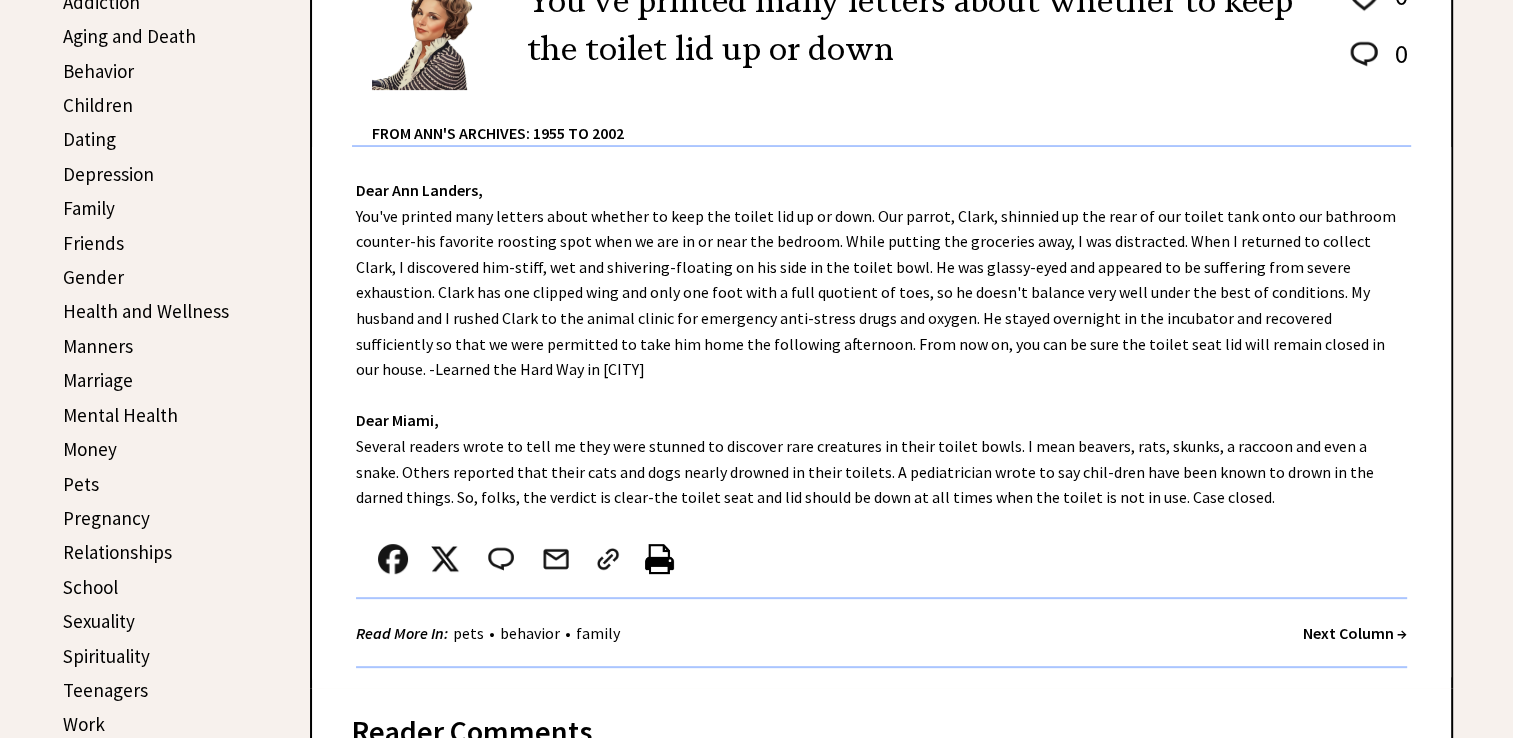 click at bounding box center [659, 559] 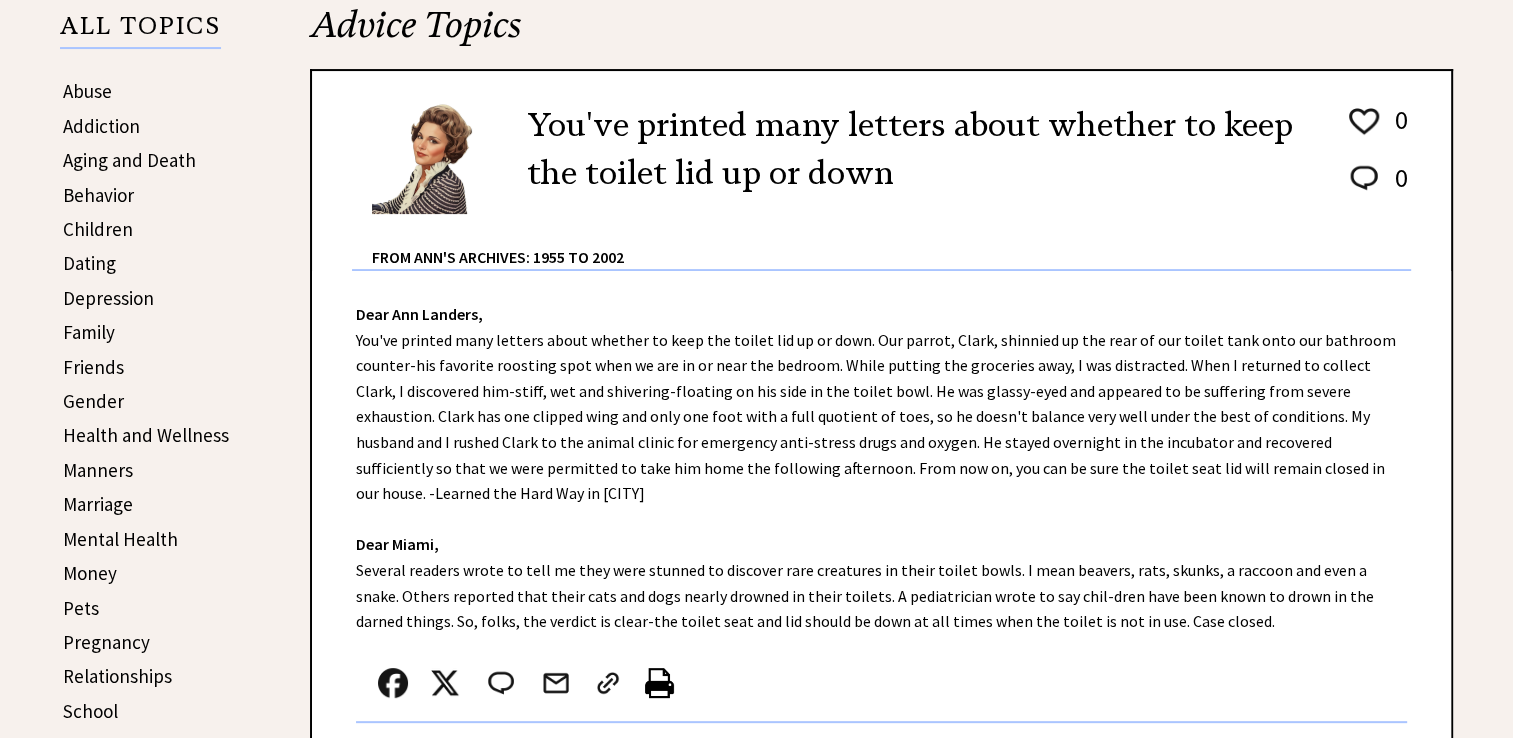 scroll, scrollTop: 461, scrollLeft: 0, axis: vertical 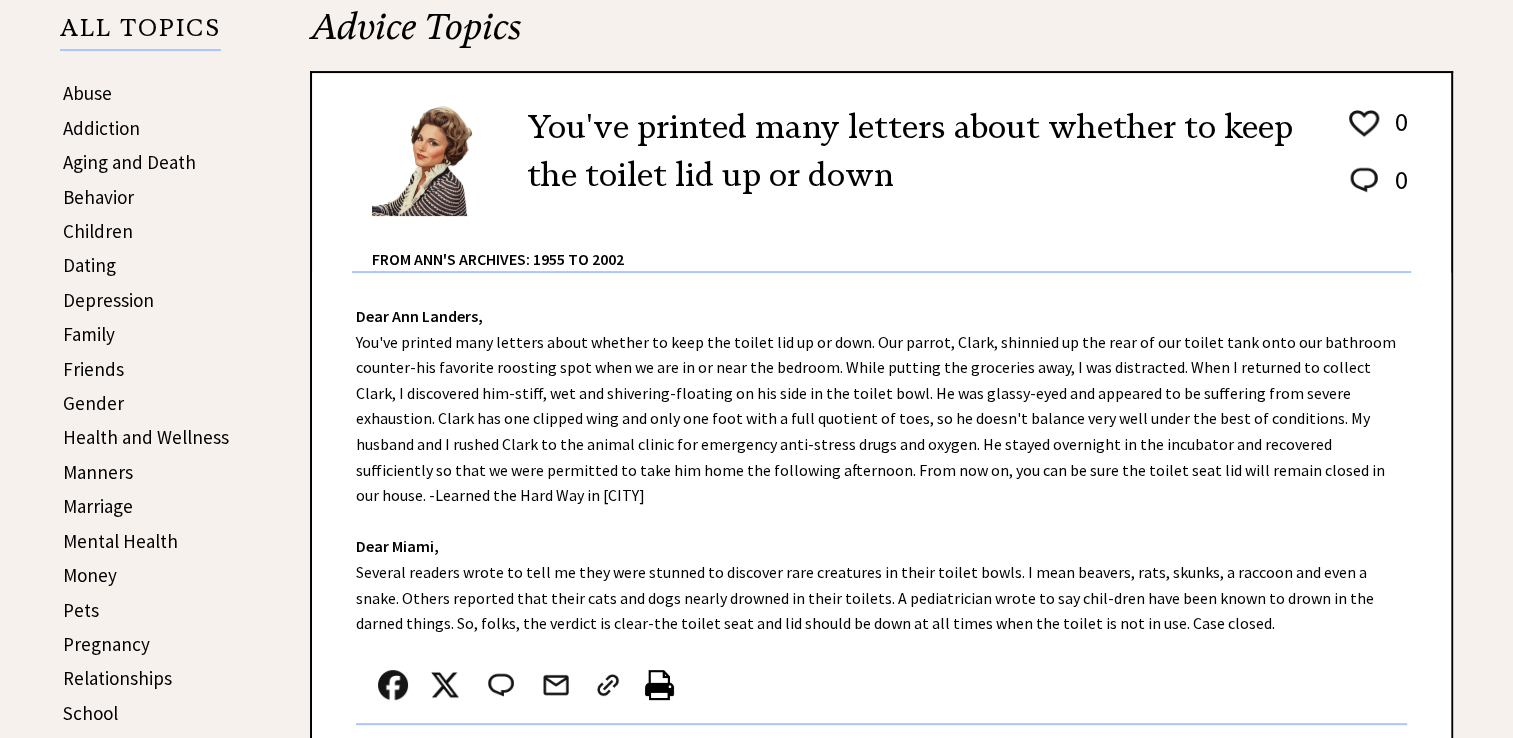 click on "Health and Wellness" at bounding box center (146, 437) 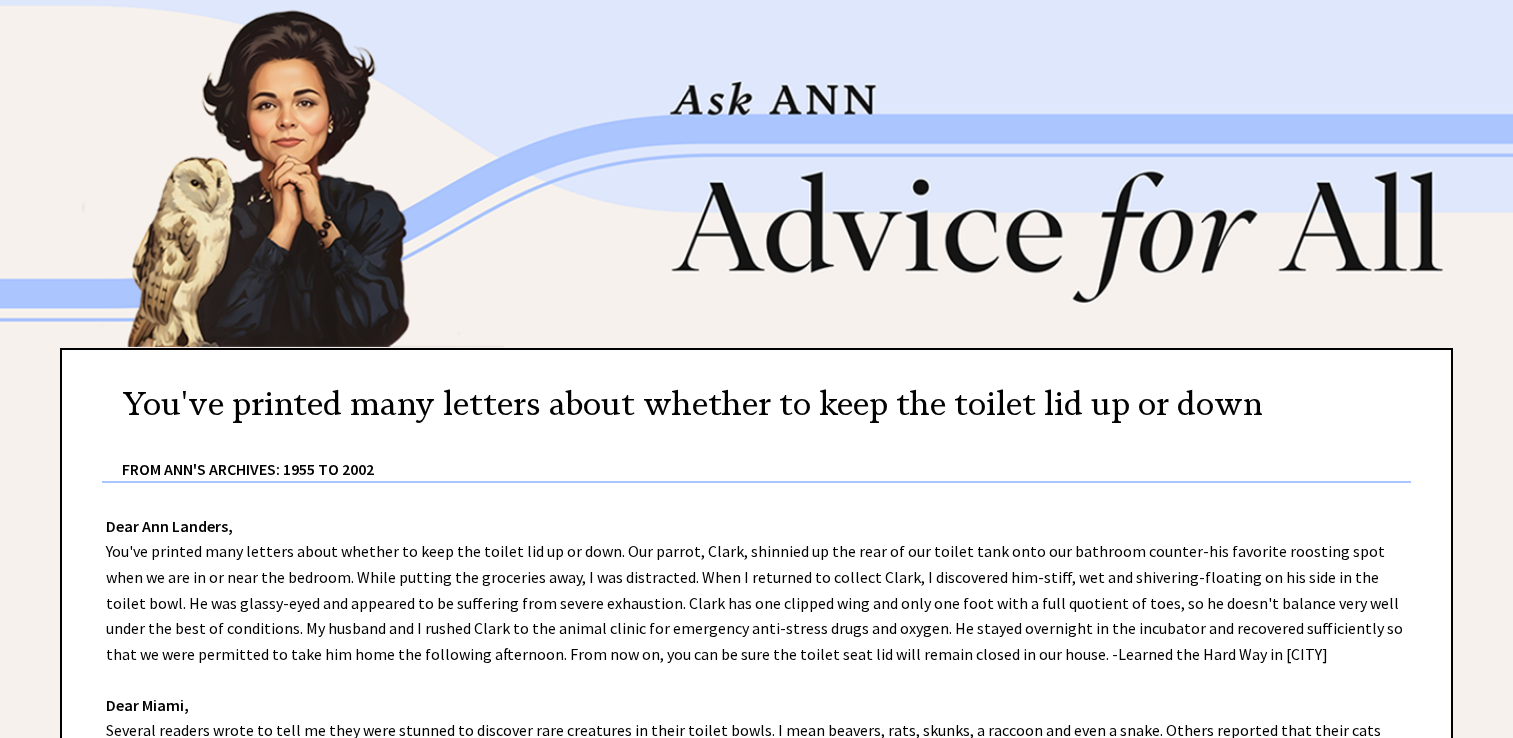 scroll, scrollTop: 0, scrollLeft: 0, axis: both 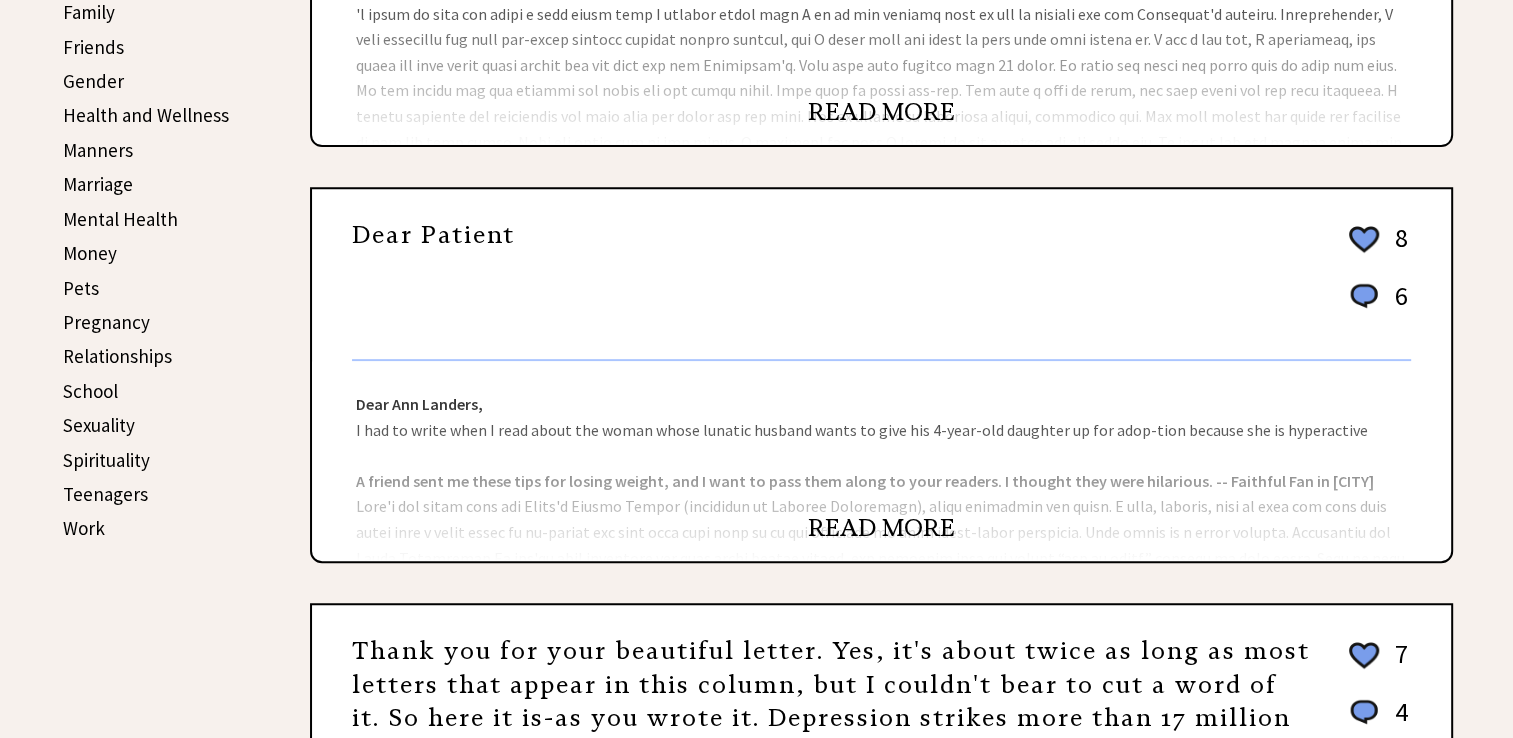 click on "Money" at bounding box center [90, 253] 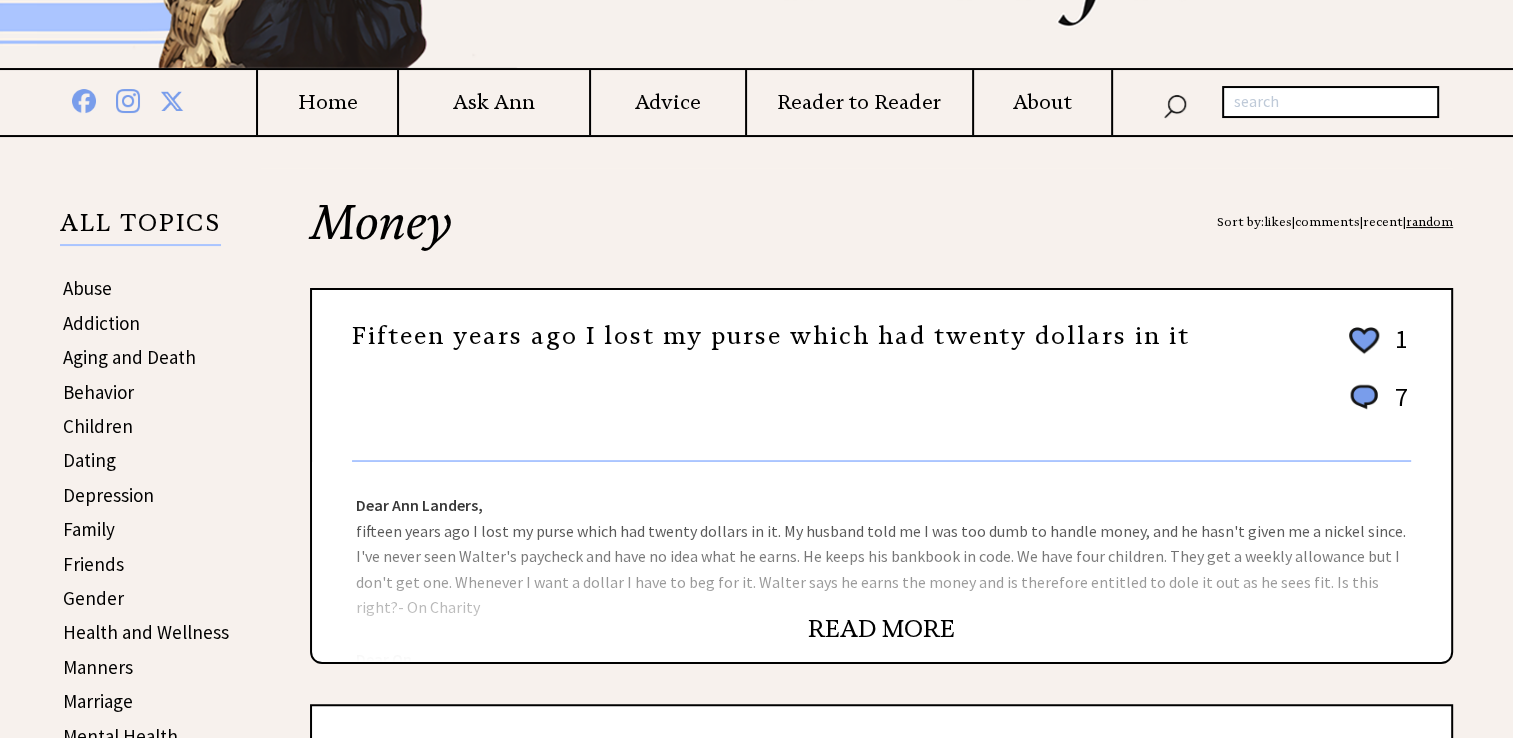 scroll, scrollTop: 336, scrollLeft: 0, axis: vertical 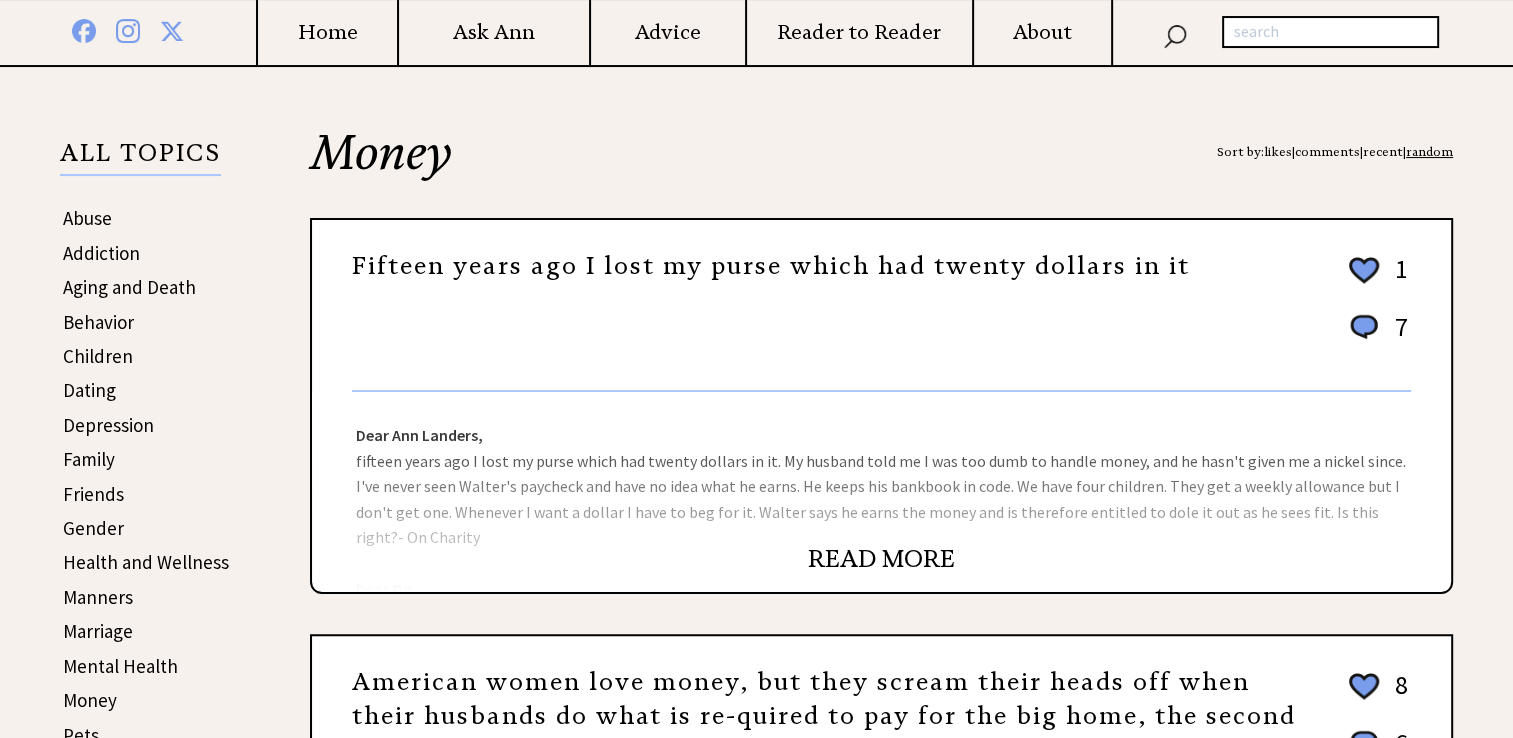 click on "READ MORE" at bounding box center [881, 559] 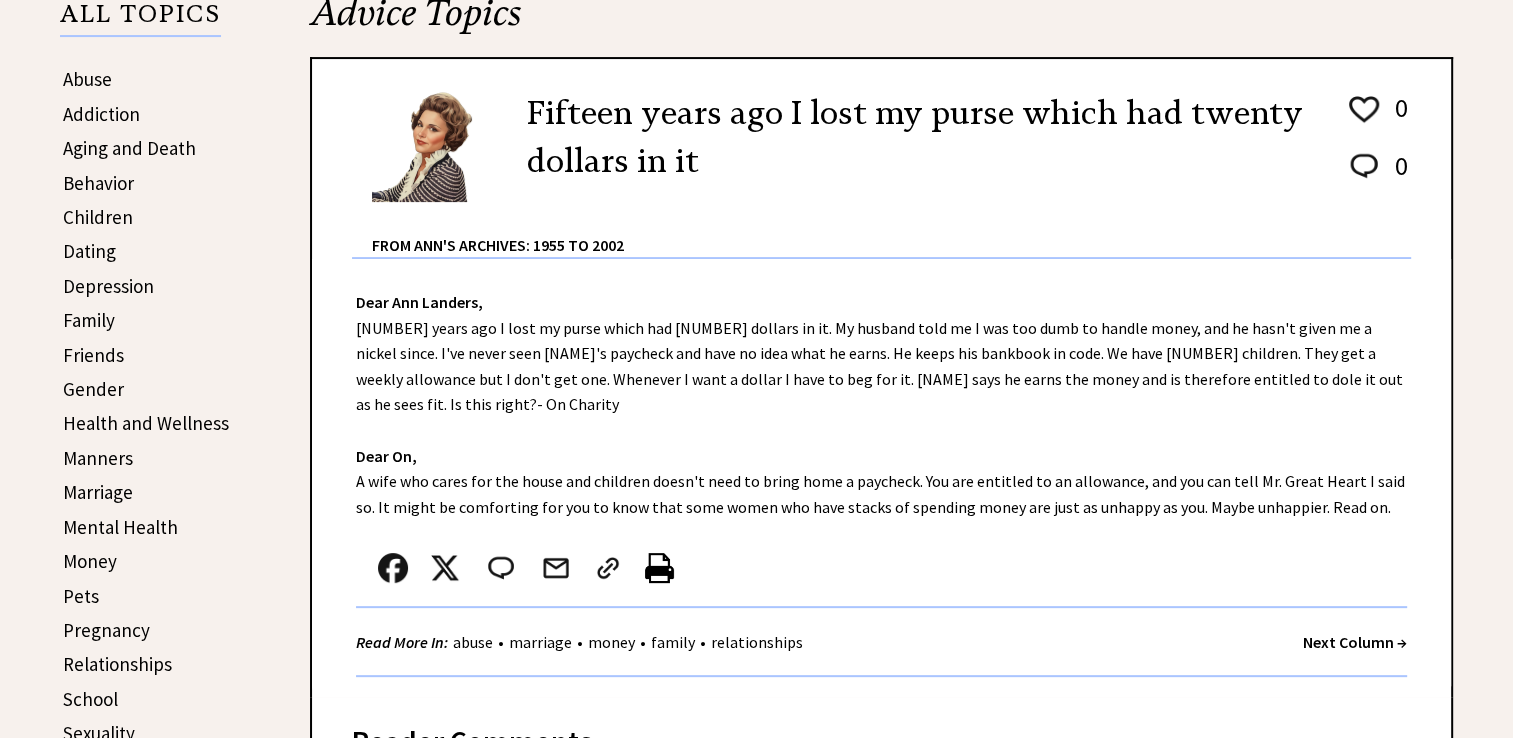 scroll, scrollTop: 474, scrollLeft: 0, axis: vertical 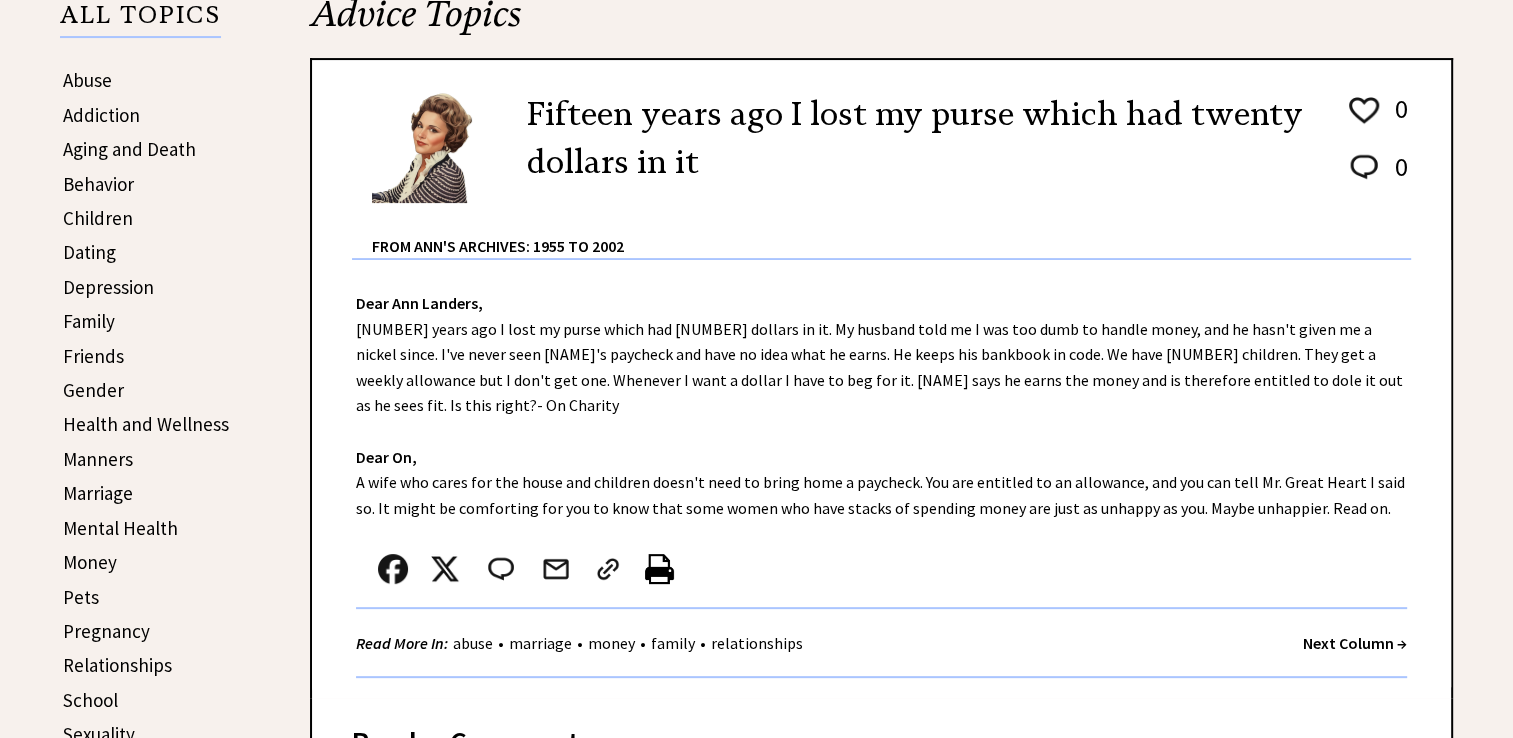 click on "Friends" at bounding box center [93, 356] 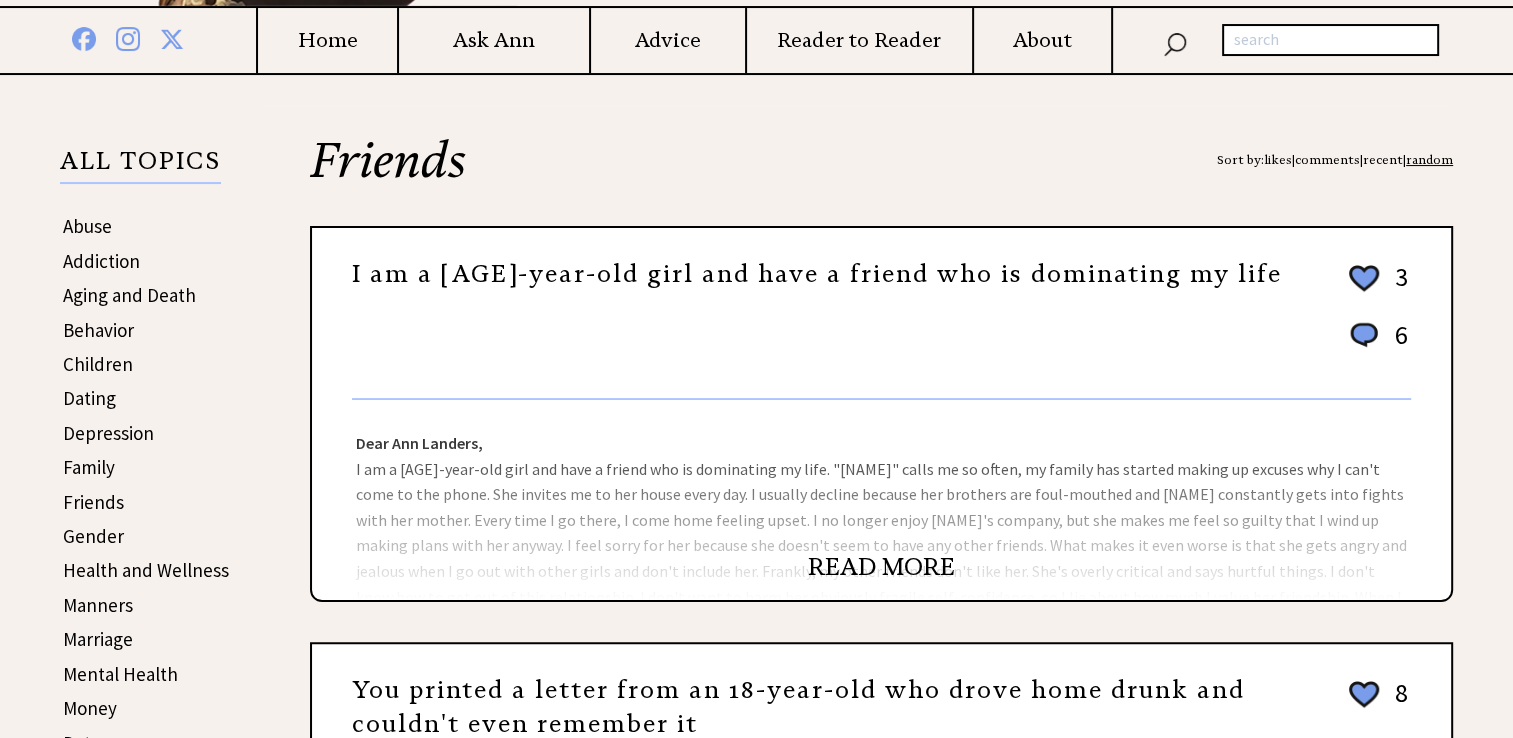 scroll, scrollTop: 332, scrollLeft: 0, axis: vertical 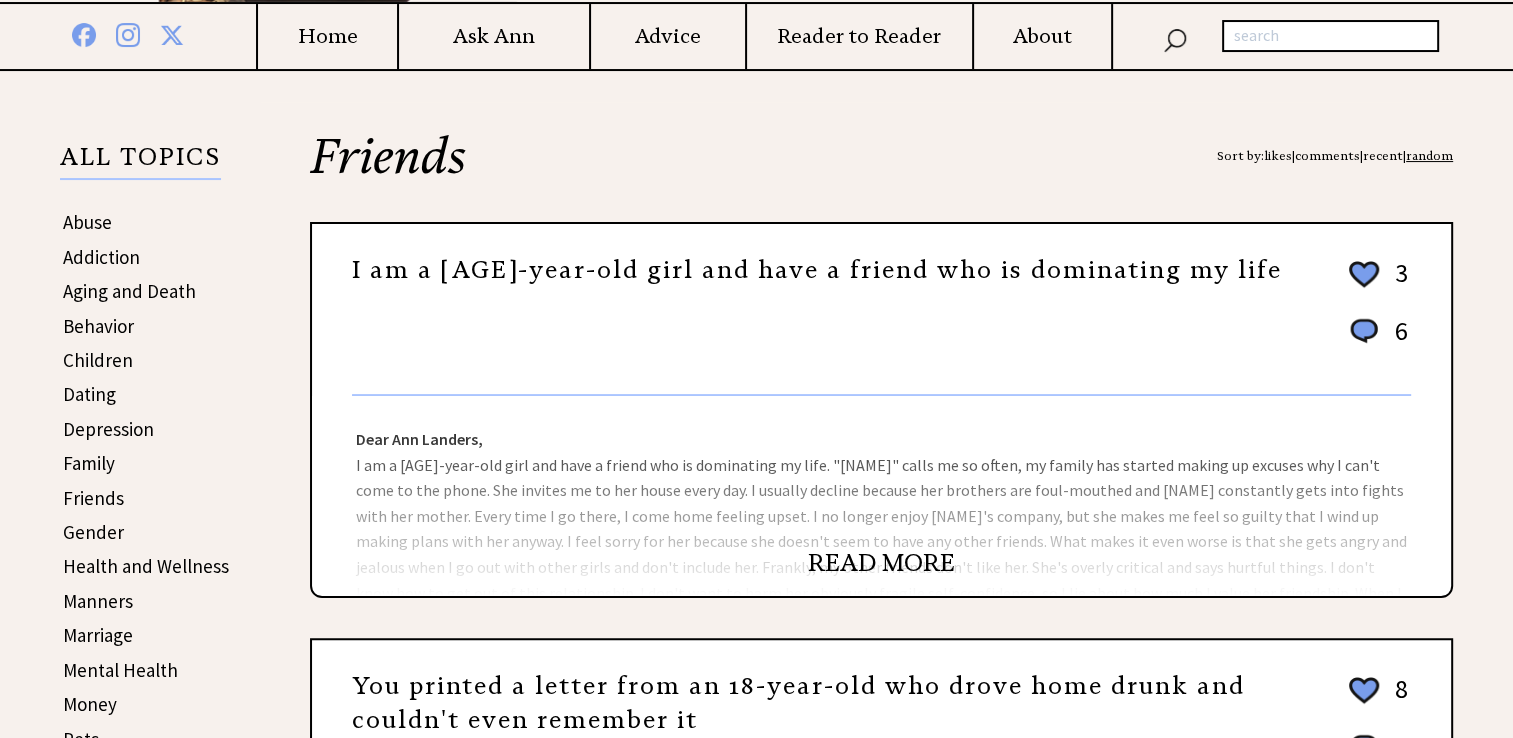 click on "READ MORE" at bounding box center (881, 563) 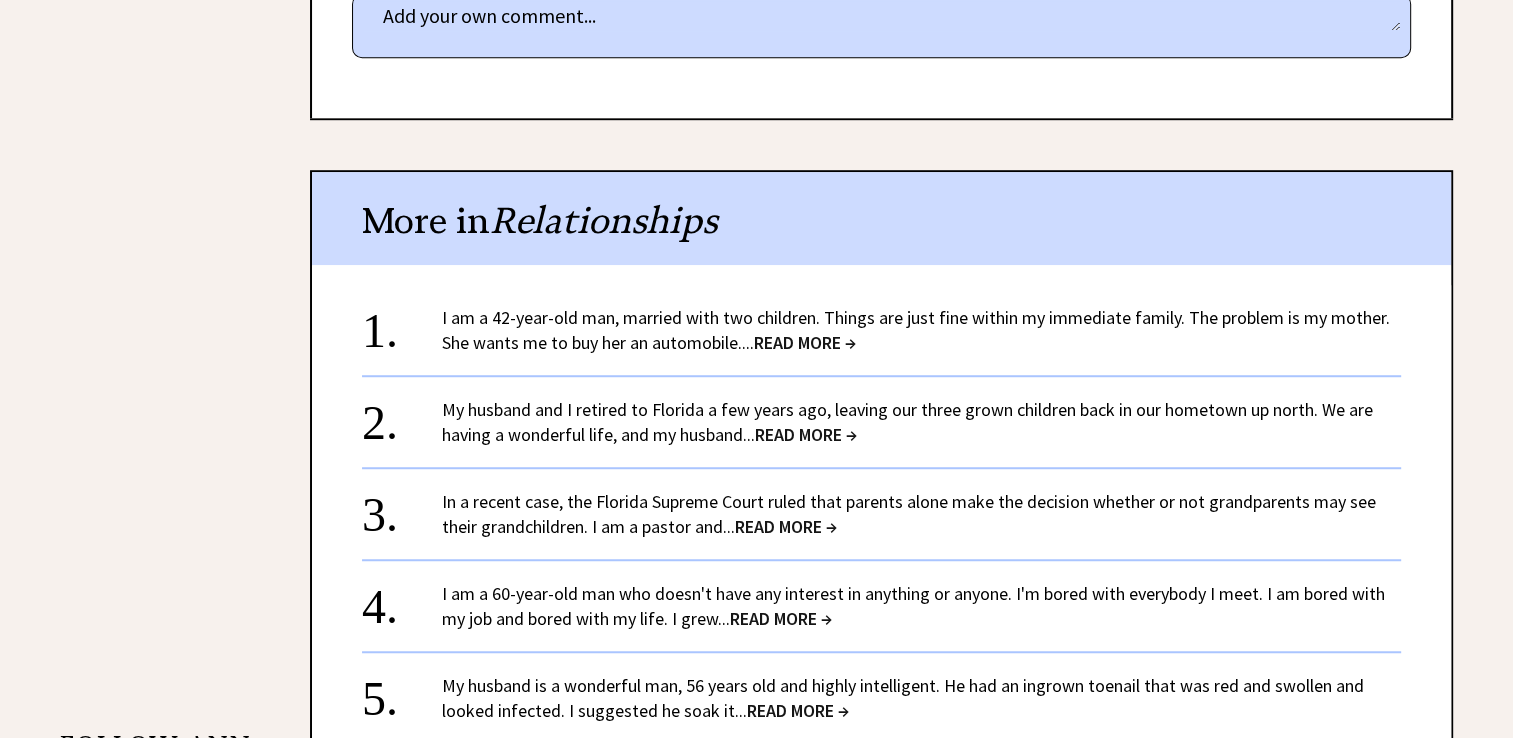 scroll, scrollTop: 1360, scrollLeft: 0, axis: vertical 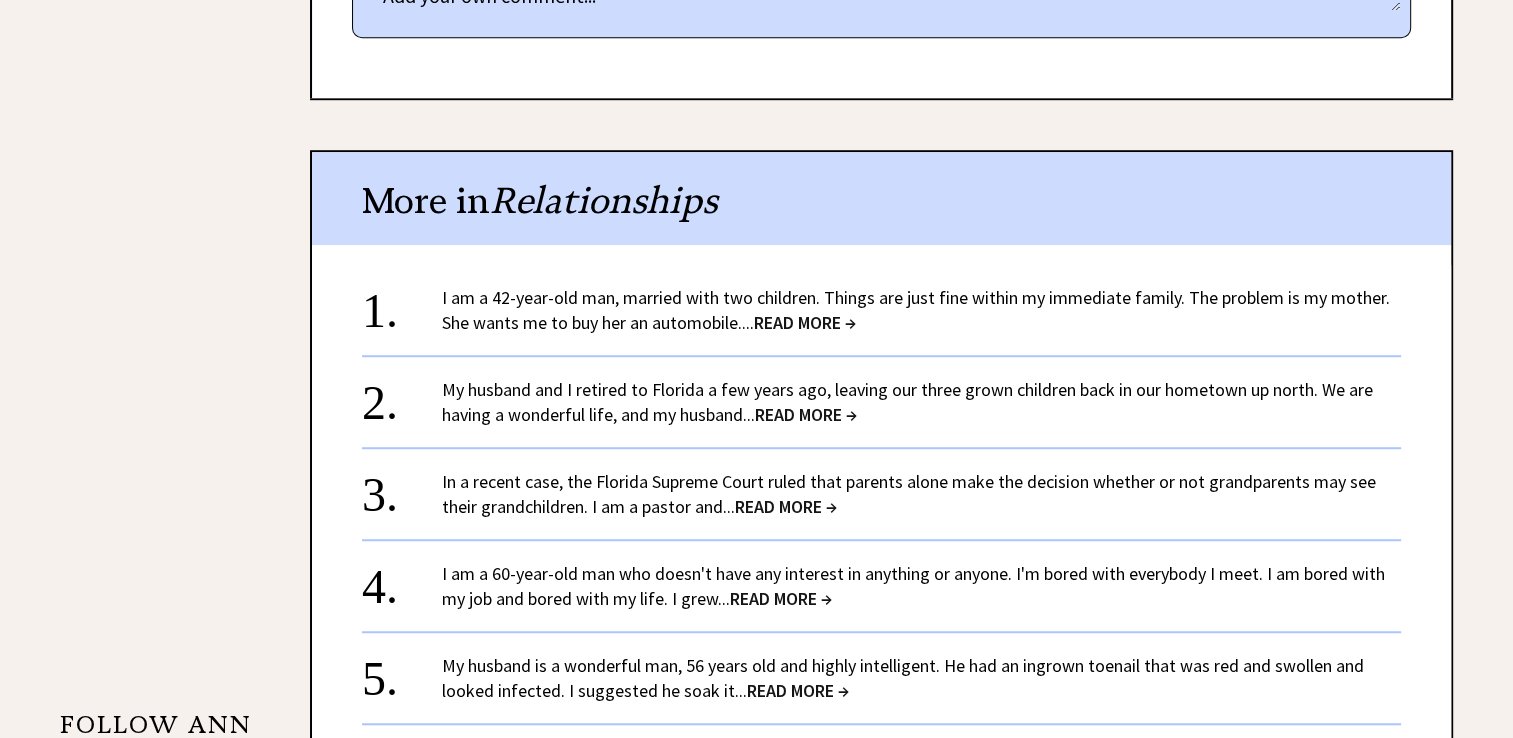 click on "READ MORE →" at bounding box center [806, 414] 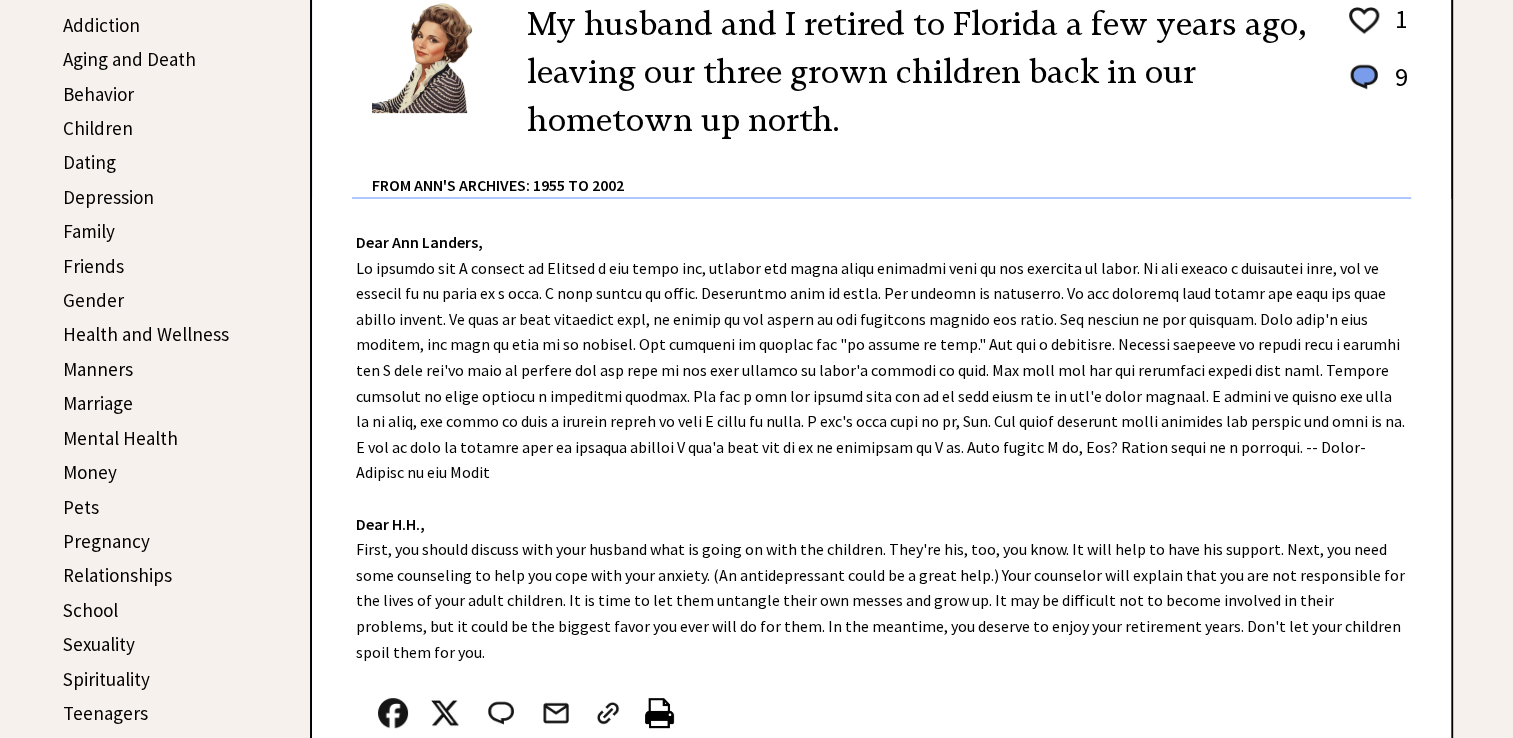 scroll, scrollTop: 628, scrollLeft: 0, axis: vertical 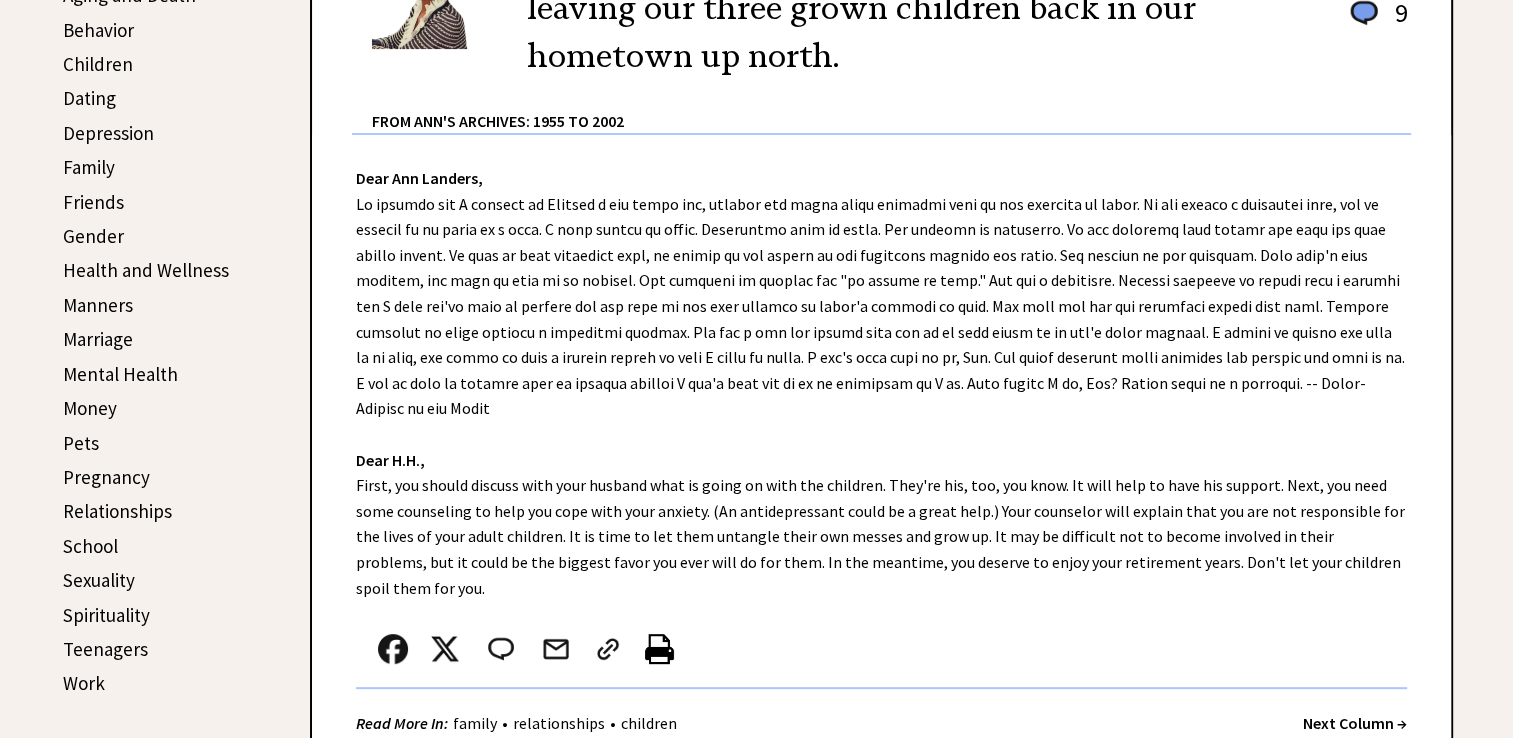 click at bounding box center (659, 649) 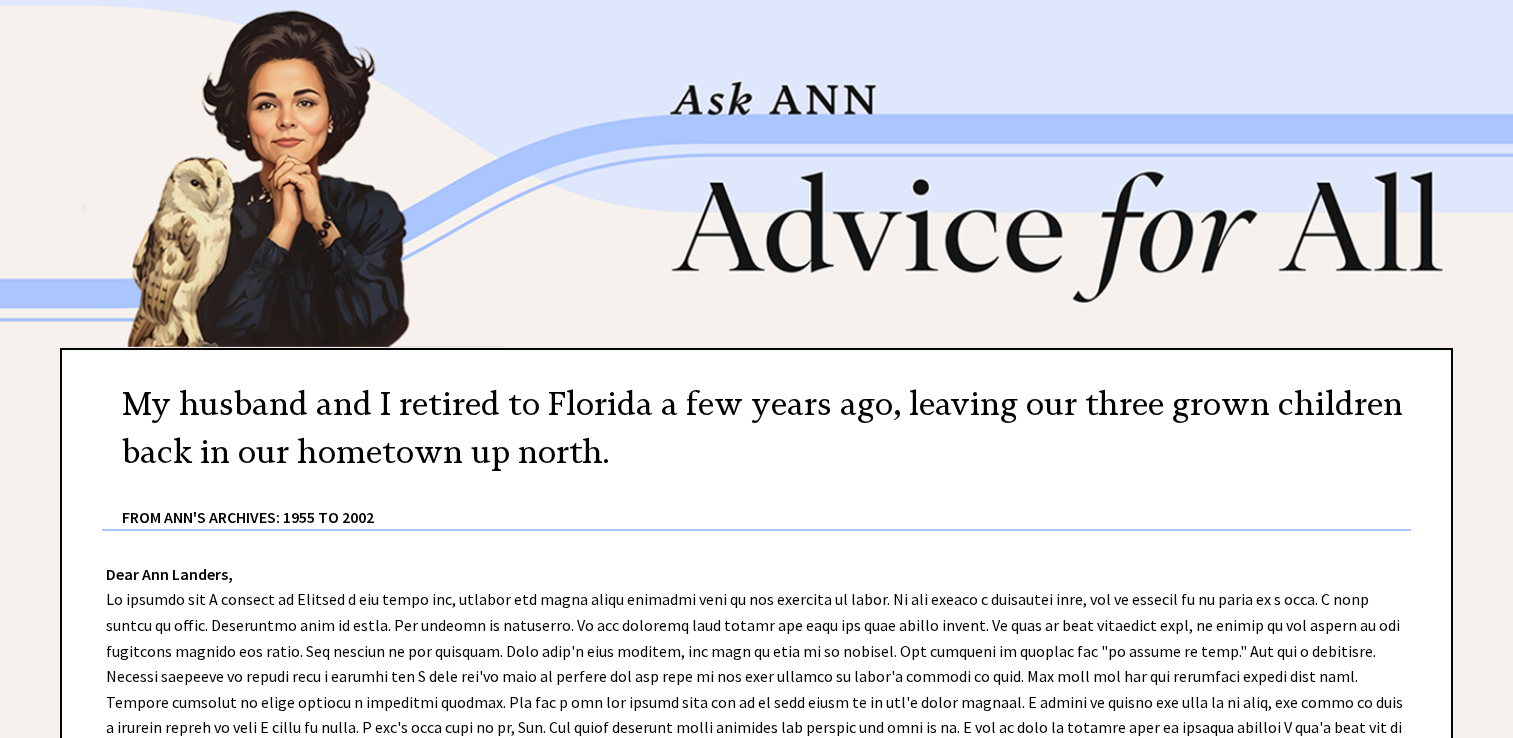 scroll, scrollTop: 0, scrollLeft: 0, axis: both 